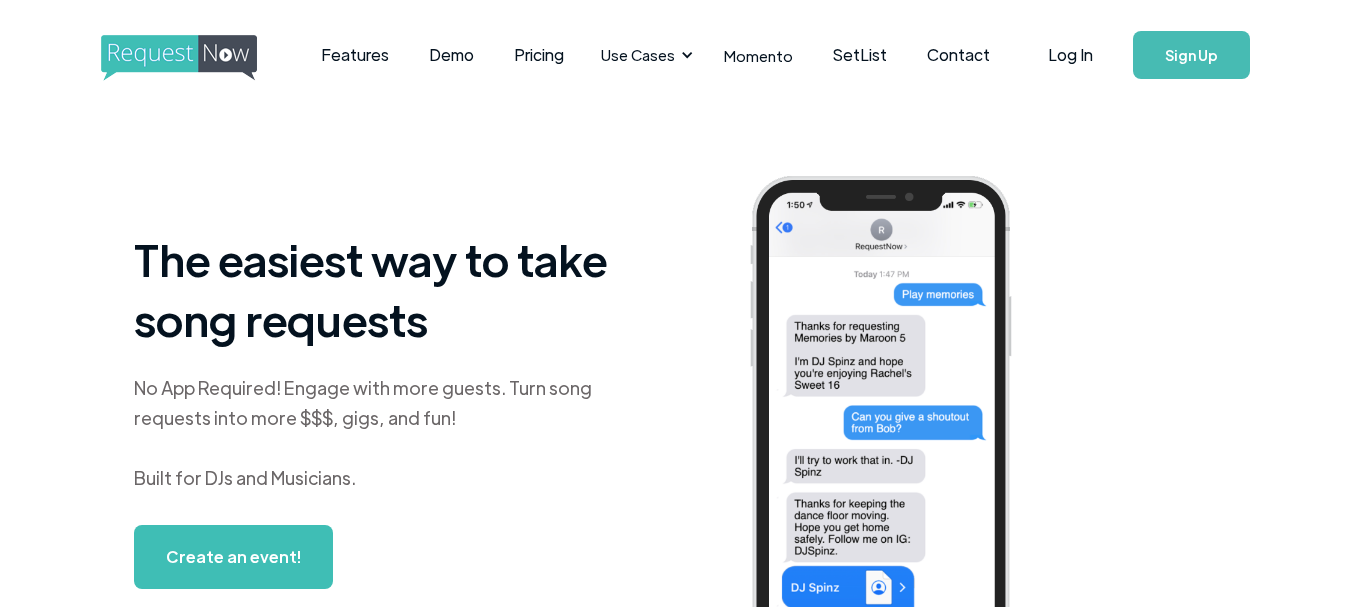 scroll, scrollTop: 0, scrollLeft: 0, axis: both 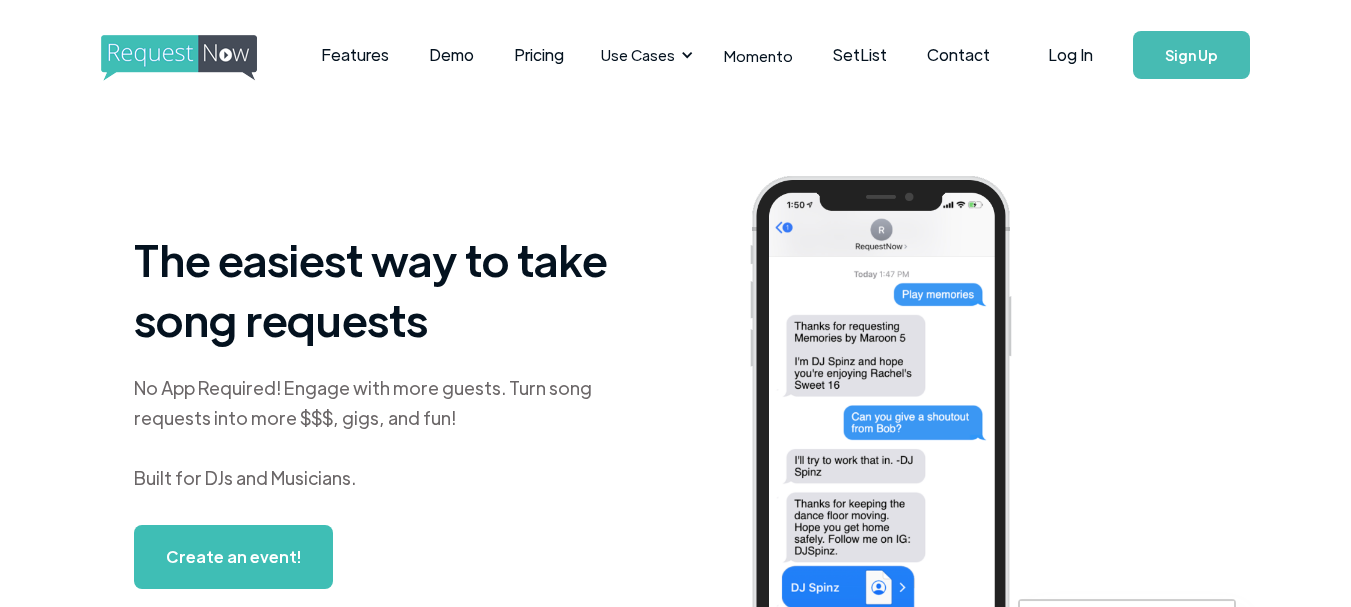 click on "Features Demo Pricing Use Cases Wedding + Private Events Karaoke DJs Bar/Club & Venues Musicians & Bands School Events & Birthdays Sporting & Large Events Momento SetList Contact Log In Sign Up Features Demo Pricing Use Cases Weddings & Private Events Bar/Club &Venues School Dances, Mitzvahs & Birthdays Karaoke  Radio DJs Contactless requests Photo Wall SetList Contact Sign In/Register Sign In/Register The easiest way to take song requests No App Required! Engage with more guests. Turn song requests into more $$$, gigs, and fun! Built for DJs and Musicians.  Create an event! Cancel anytime As little as $7/month RequestNow is more than a request platform.  It's a marketing tool to help you grow your business. Mobile DJs  Whether it's a wedding, corporate event, Sweet 16, or a bar gig, RequestNow helps you connect with your audience without interrupting your set. Learn more Bar & Venue Owners Learn more Karaoke DJs + Musicians Learn more Core Features Engage guests like never before with RequestNow .   |   |" at bounding box center [675, 303] 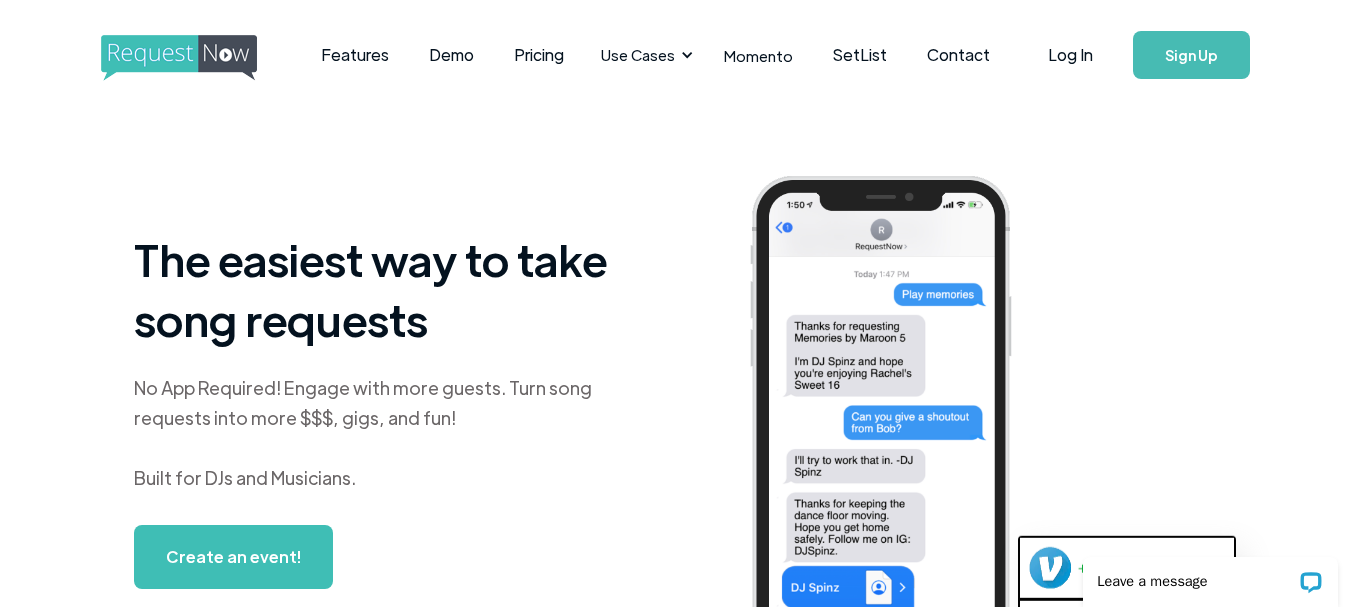scroll, scrollTop: 0, scrollLeft: 0, axis: both 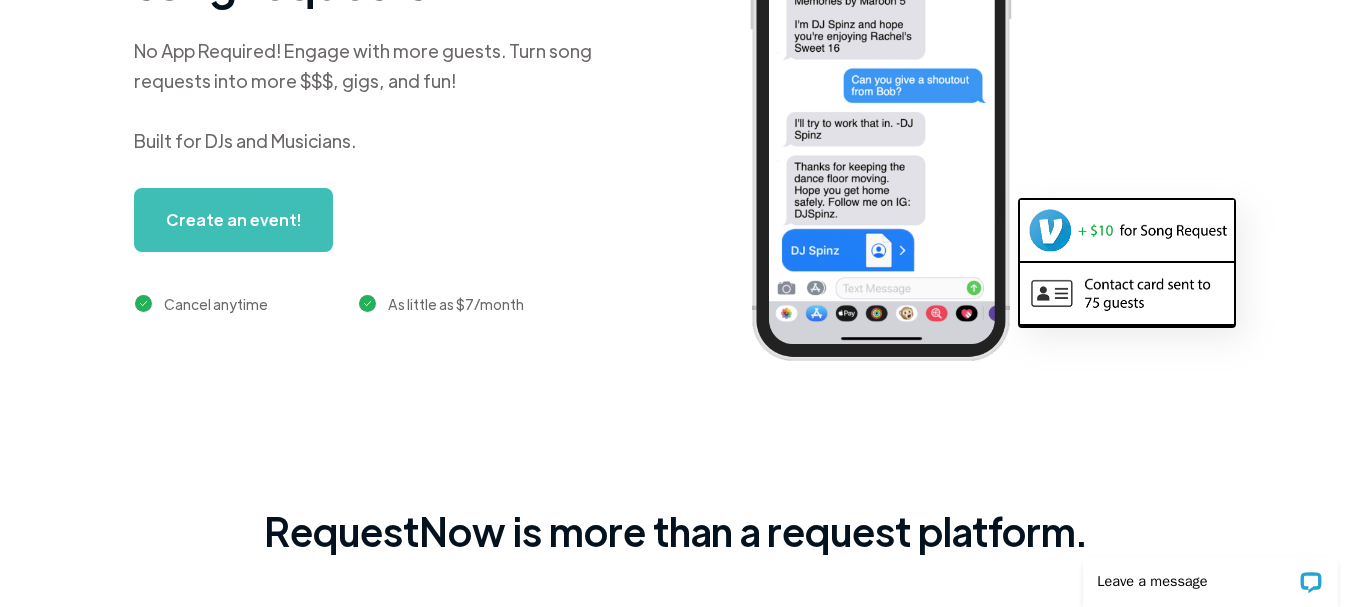 drag, startPoint x: 1344, startPoint y: 103, endPoint x: 1342, endPoint y: 125, distance: 22.090721 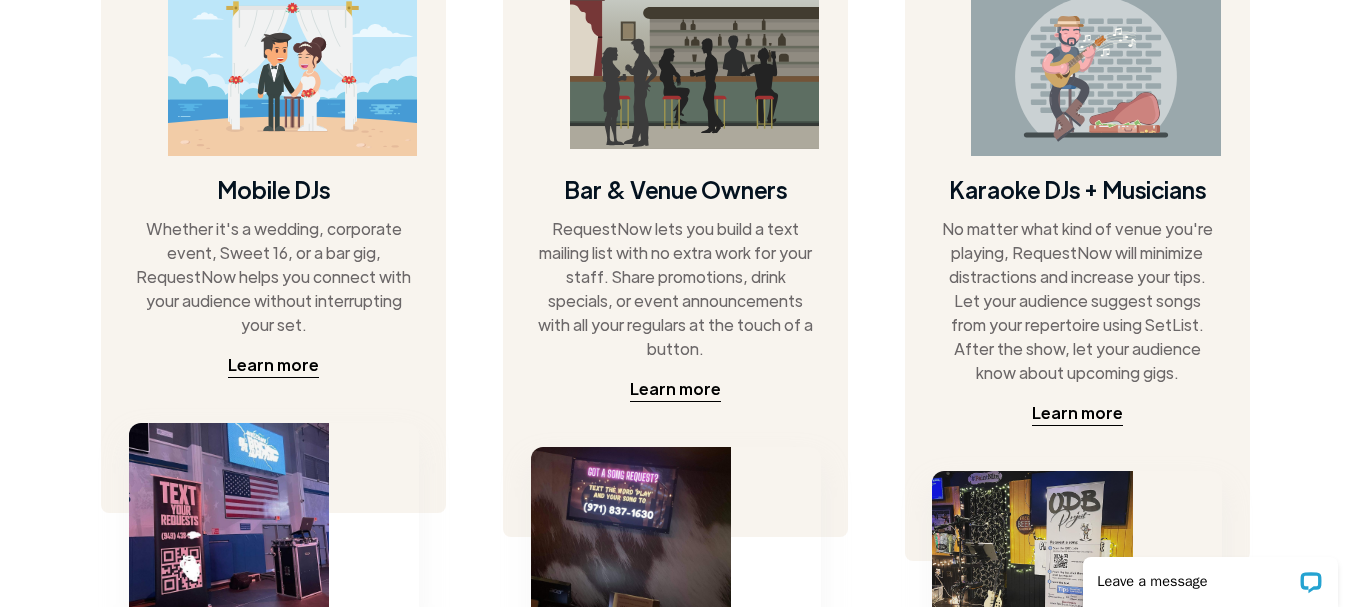 scroll, scrollTop: 1094, scrollLeft: 0, axis: vertical 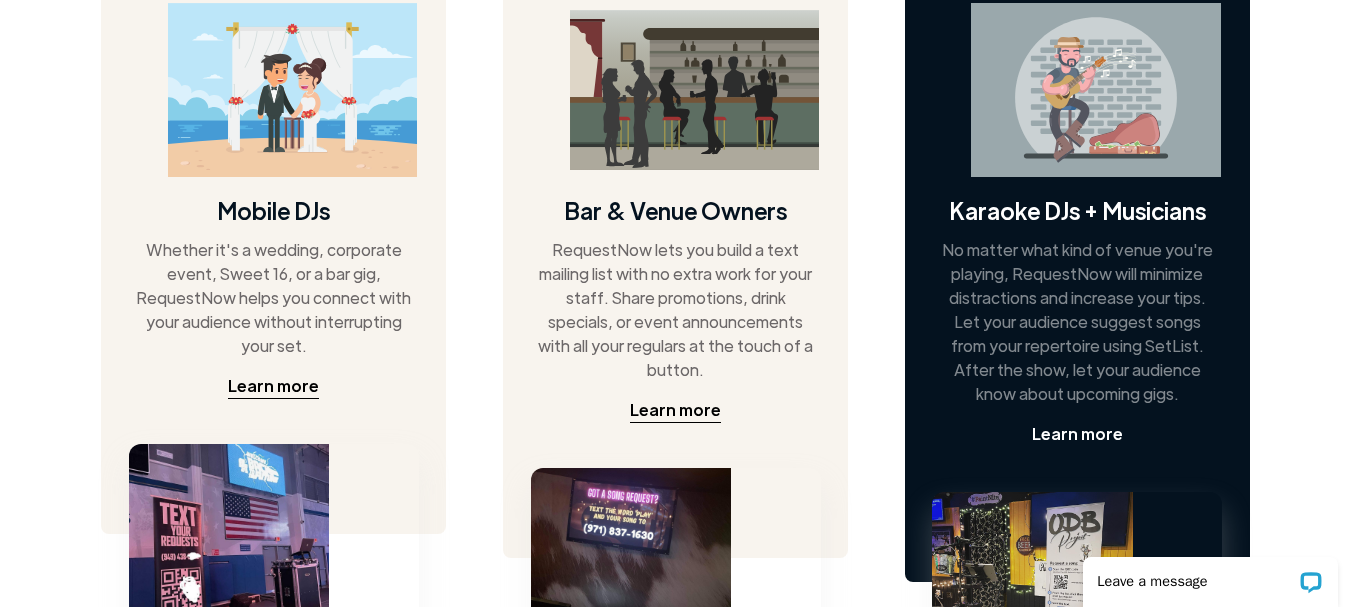click on "Learn more" at bounding box center [1077, 434] 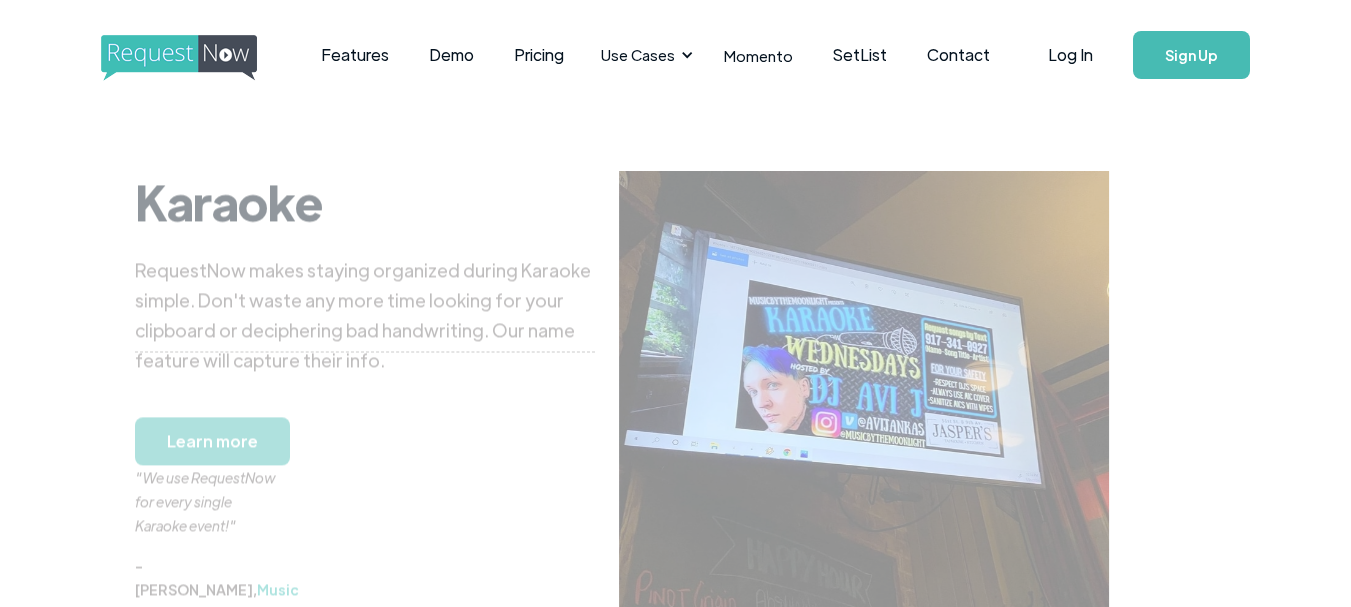 scroll, scrollTop: 0, scrollLeft: 0, axis: both 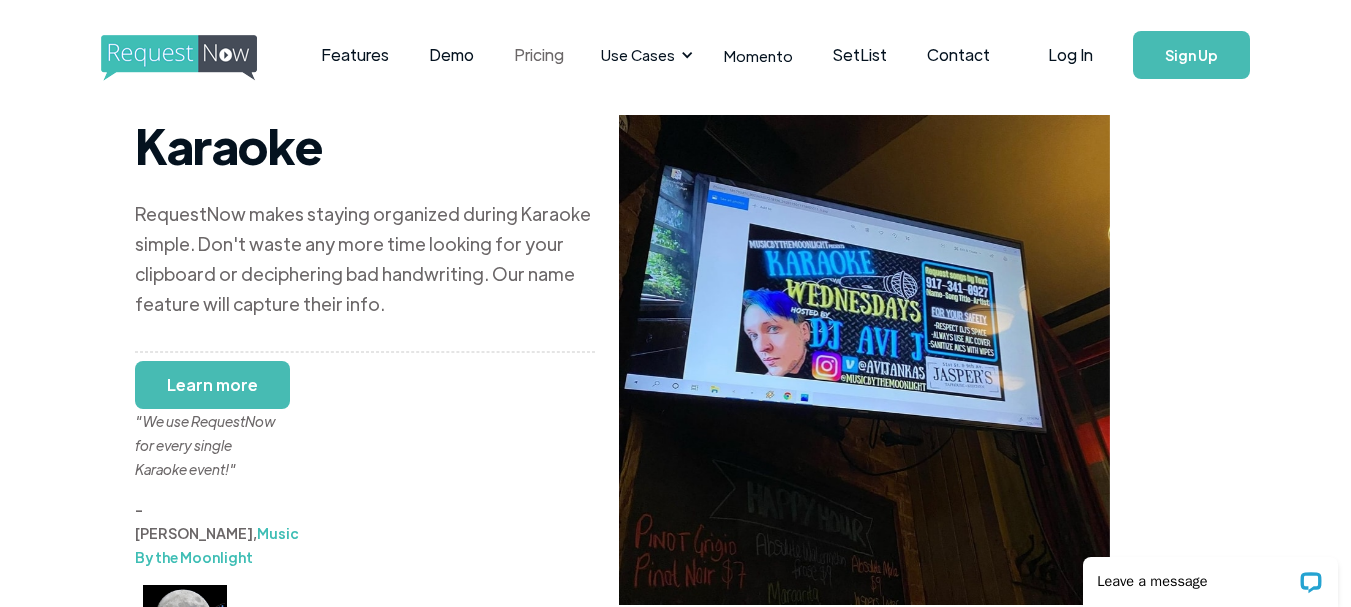 click on "Pricing" at bounding box center [539, 55] 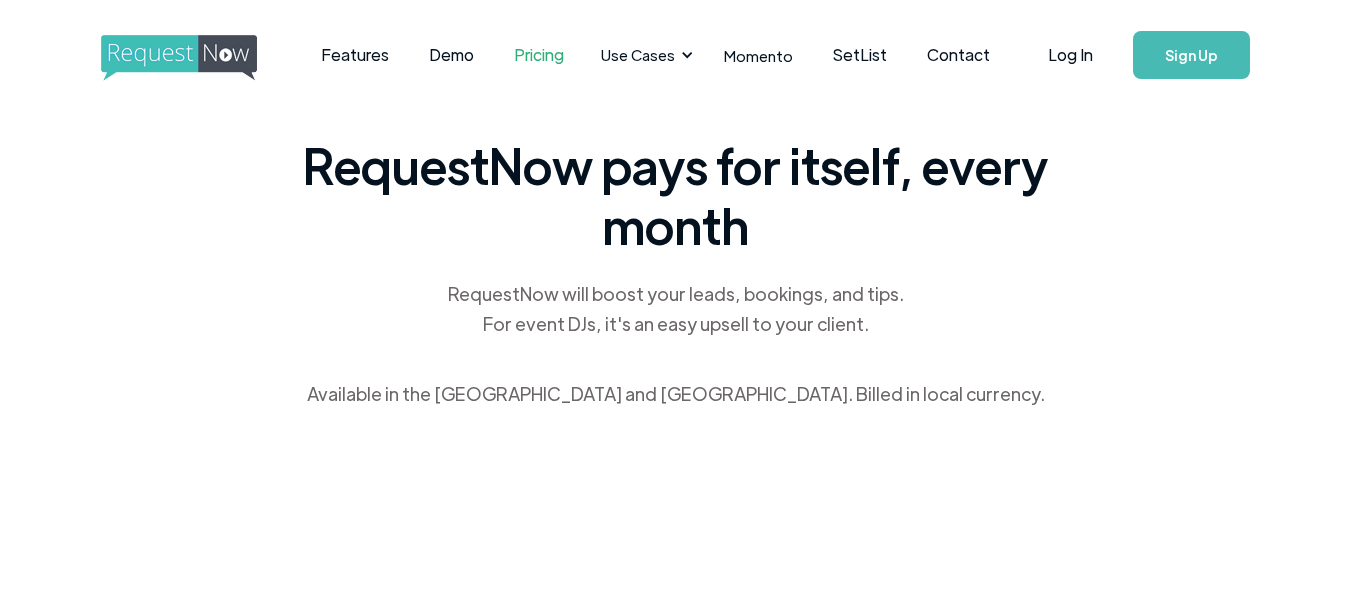 scroll, scrollTop: 0, scrollLeft: 0, axis: both 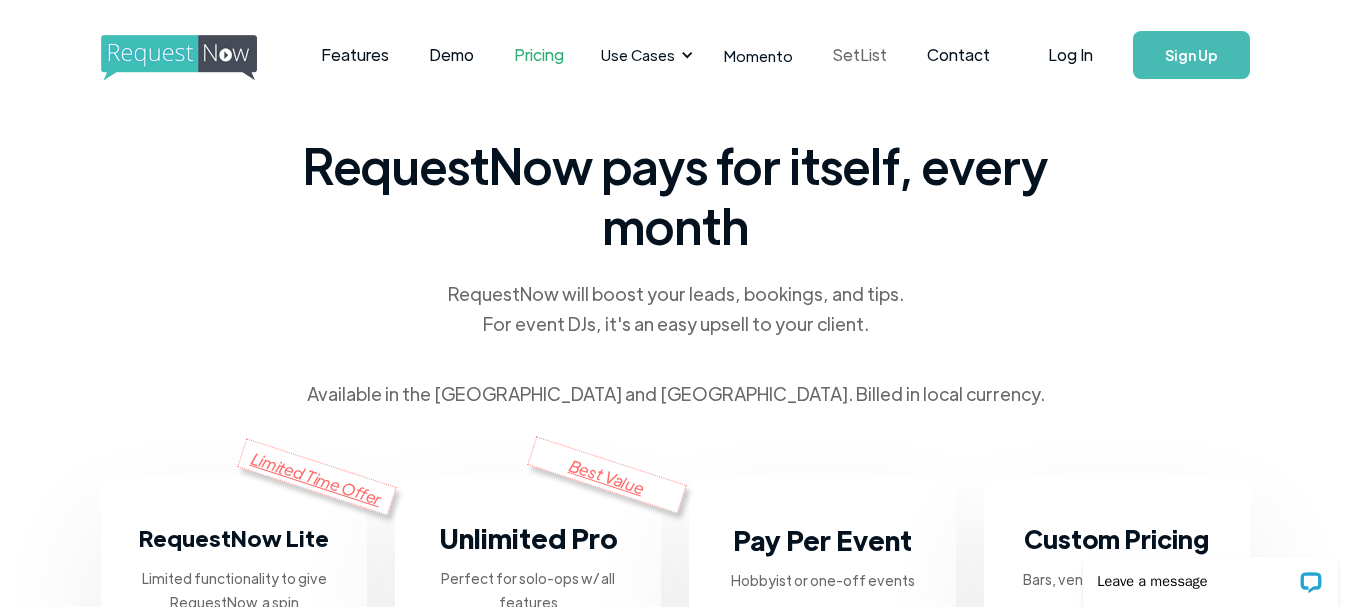 click on "SetList" at bounding box center (860, 55) 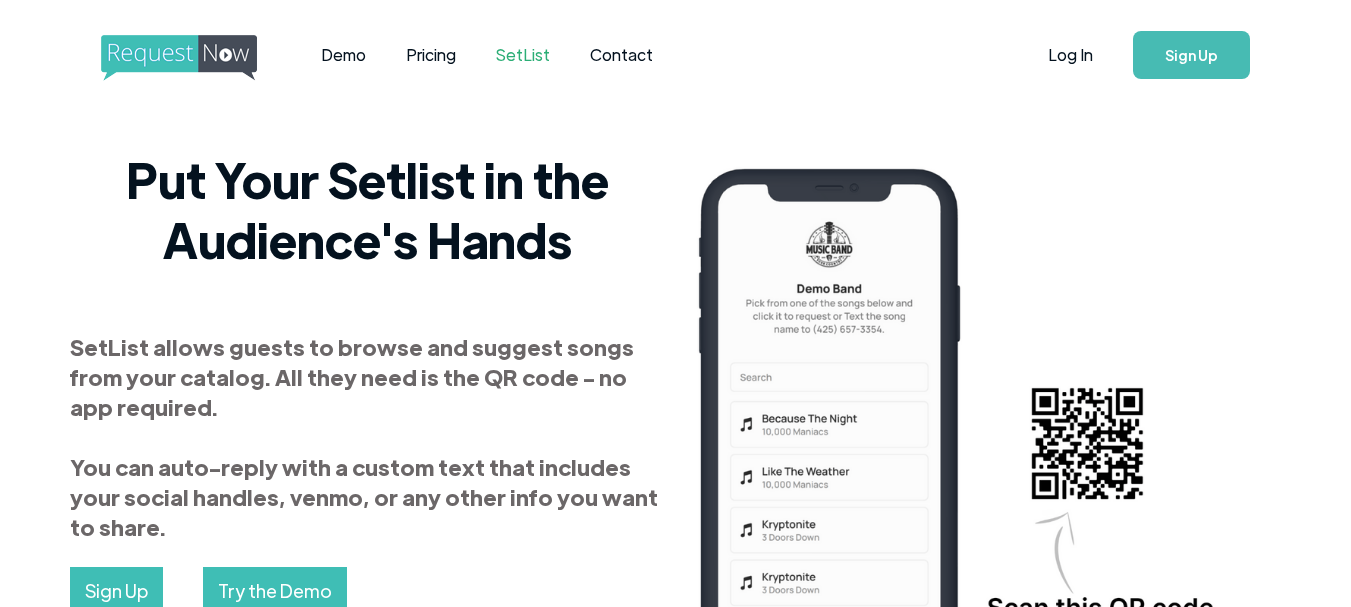 scroll, scrollTop: 0, scrollLeft: 0, axis: both 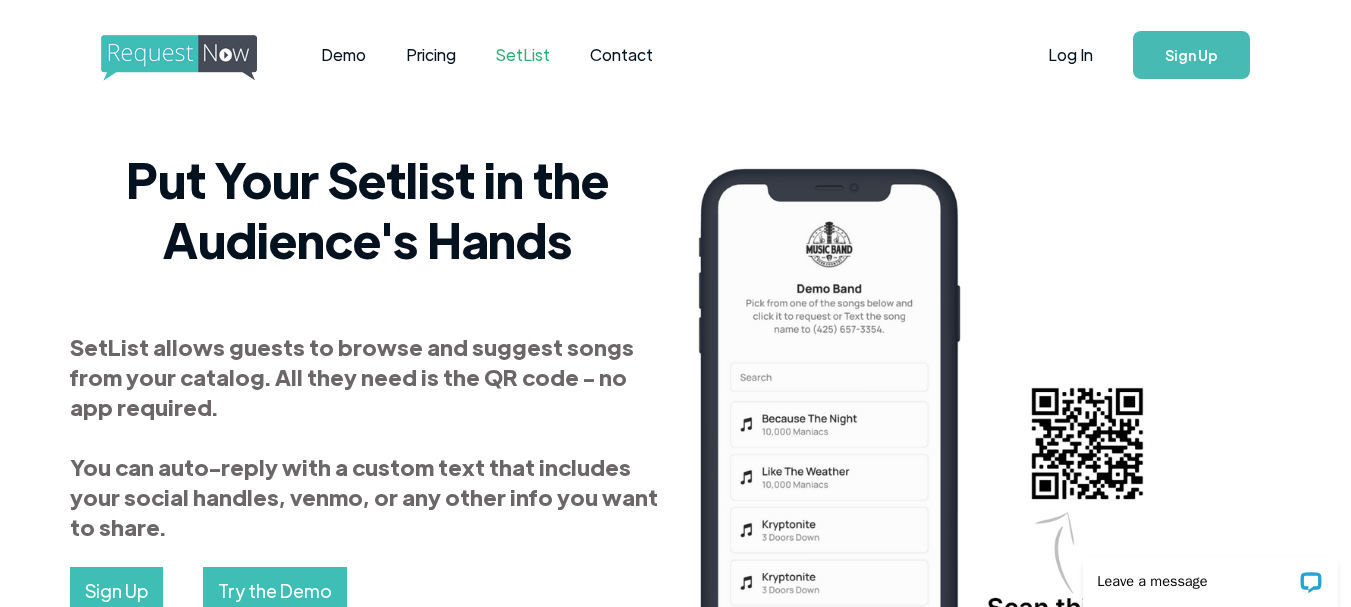 click on "Sign Up" at bounding box center (1191, 55) 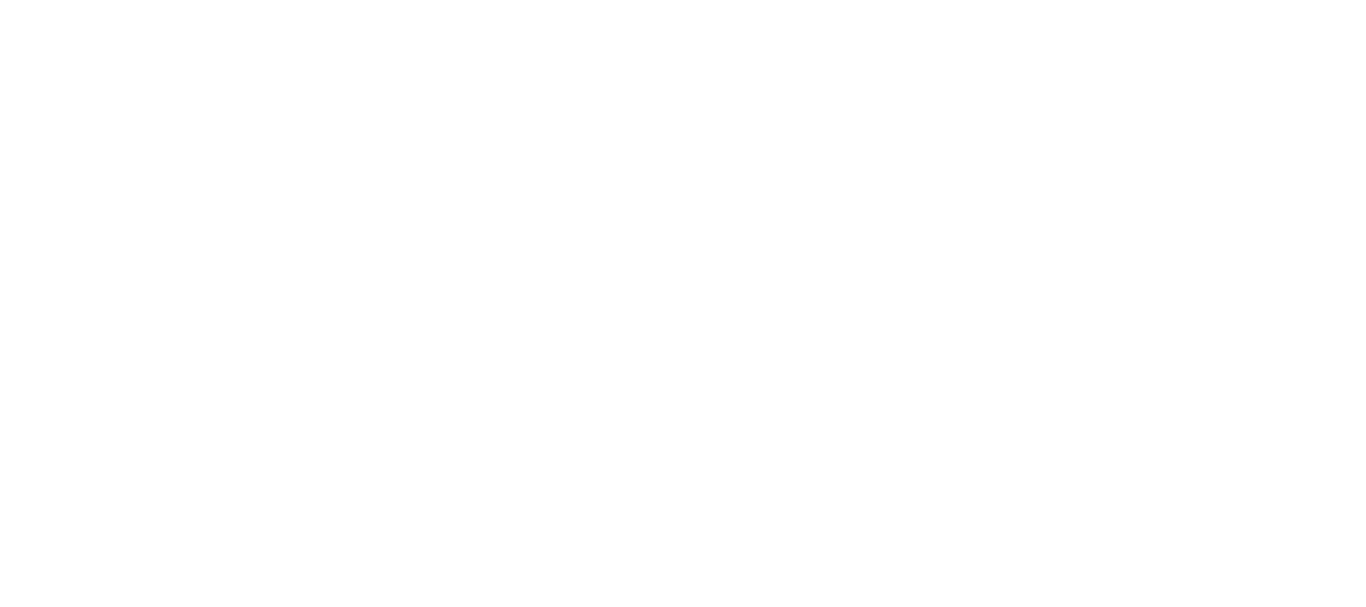 scroll, scrollTop: 0, scrollLeft: 0, axis: both 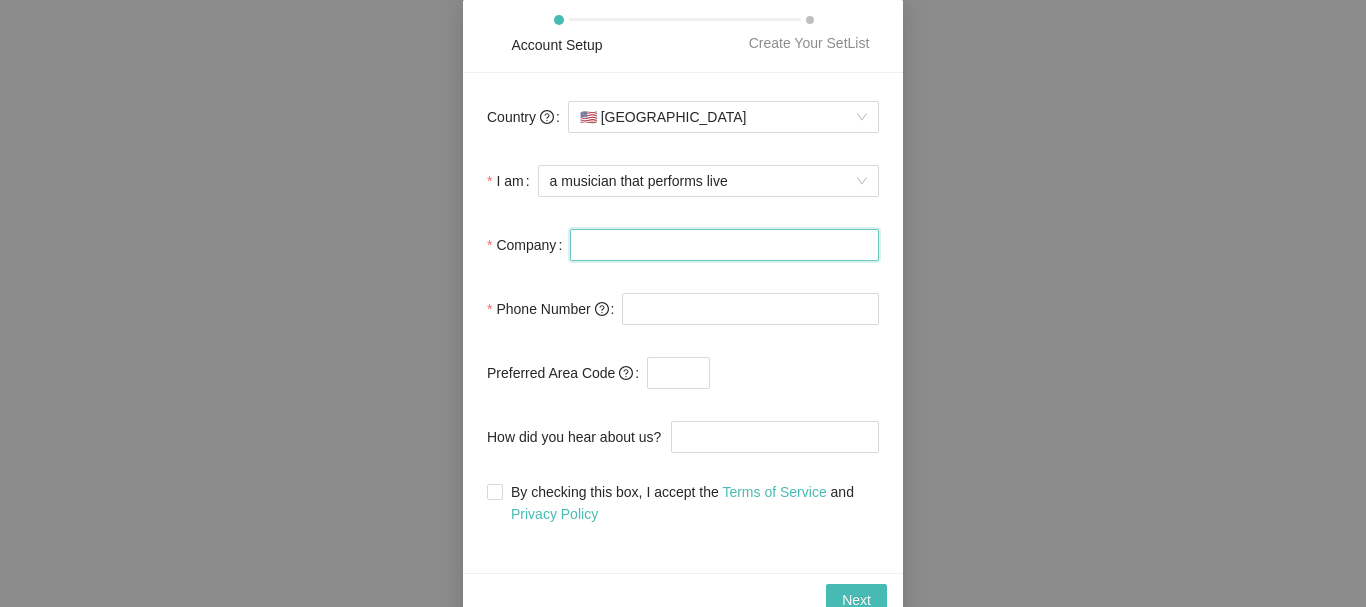 click on "Company" at bounding box center (724, 245) 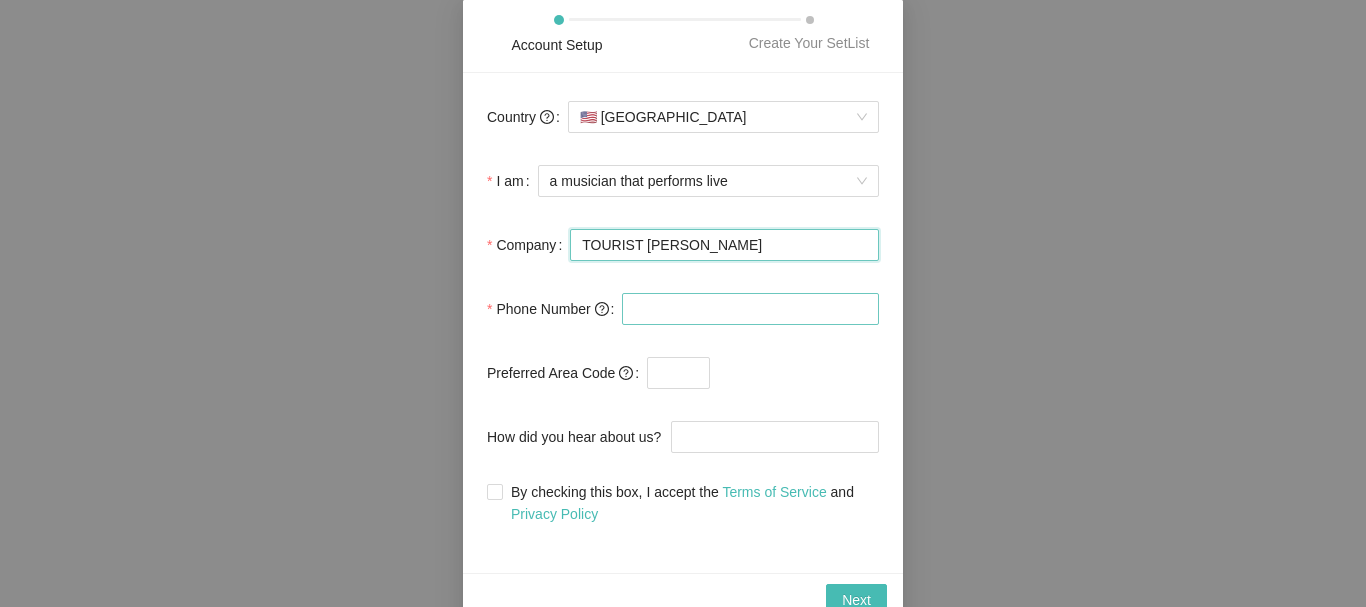 type on "TOURIST BOB" 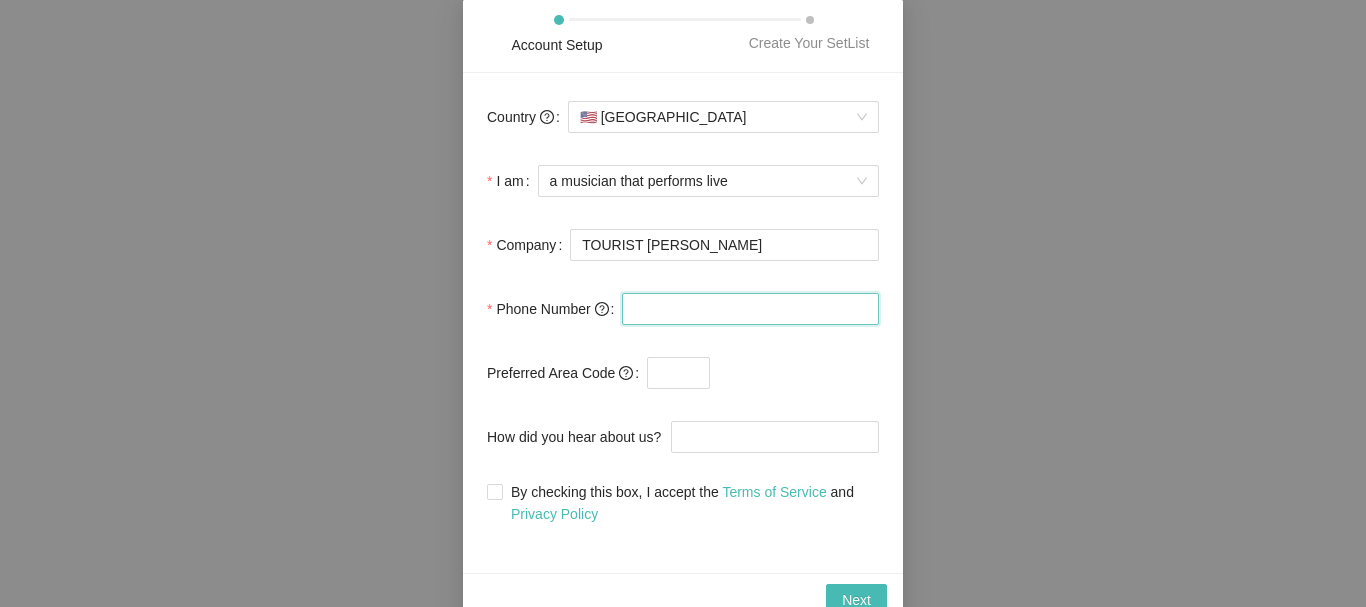 click at bounding box center (750, 309) 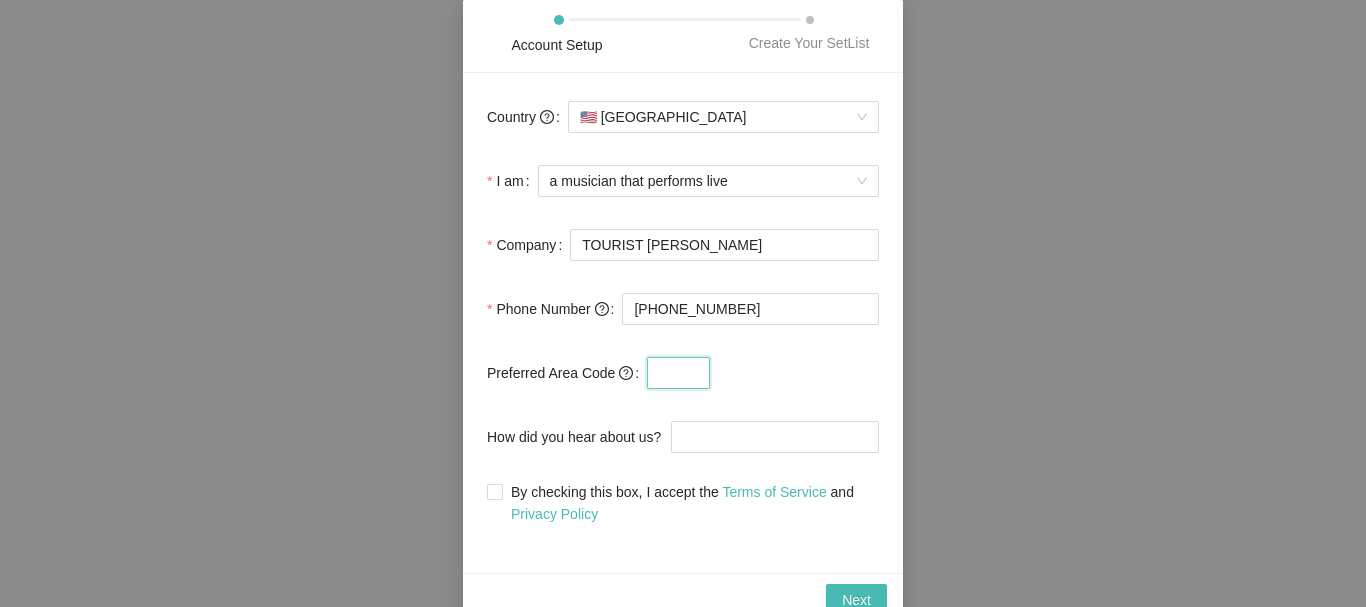 click at bounding box center [678, 373] 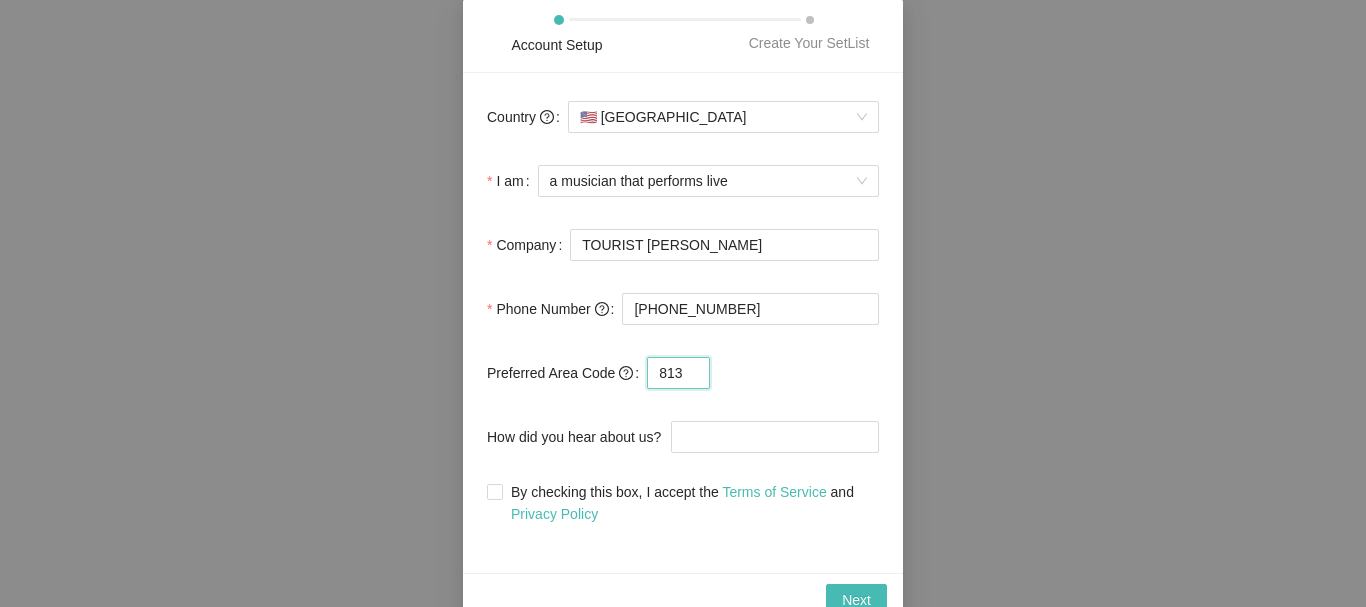 type on "813" 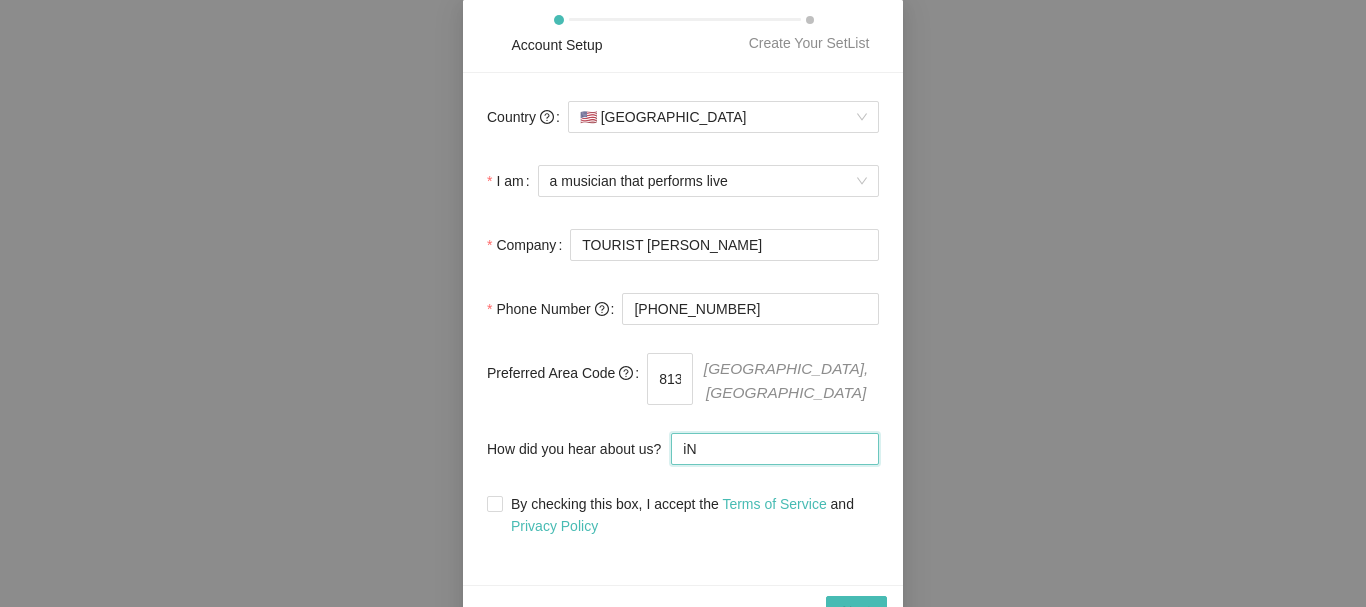 type on "i" 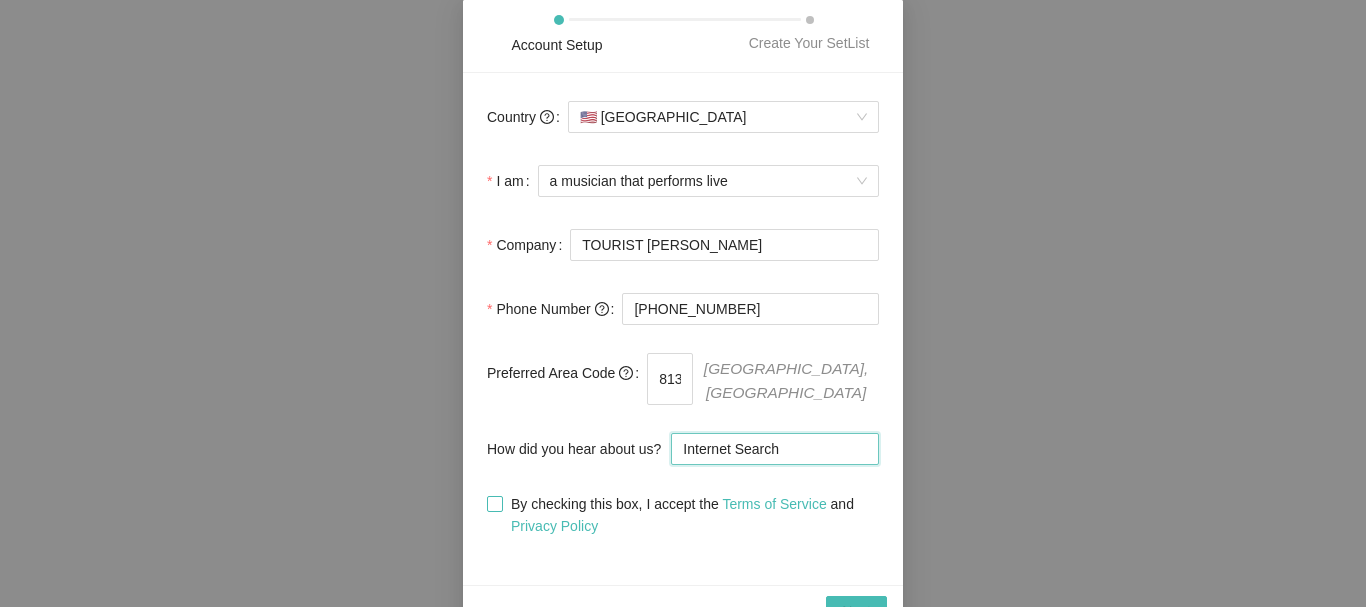 type on "Internet Search" 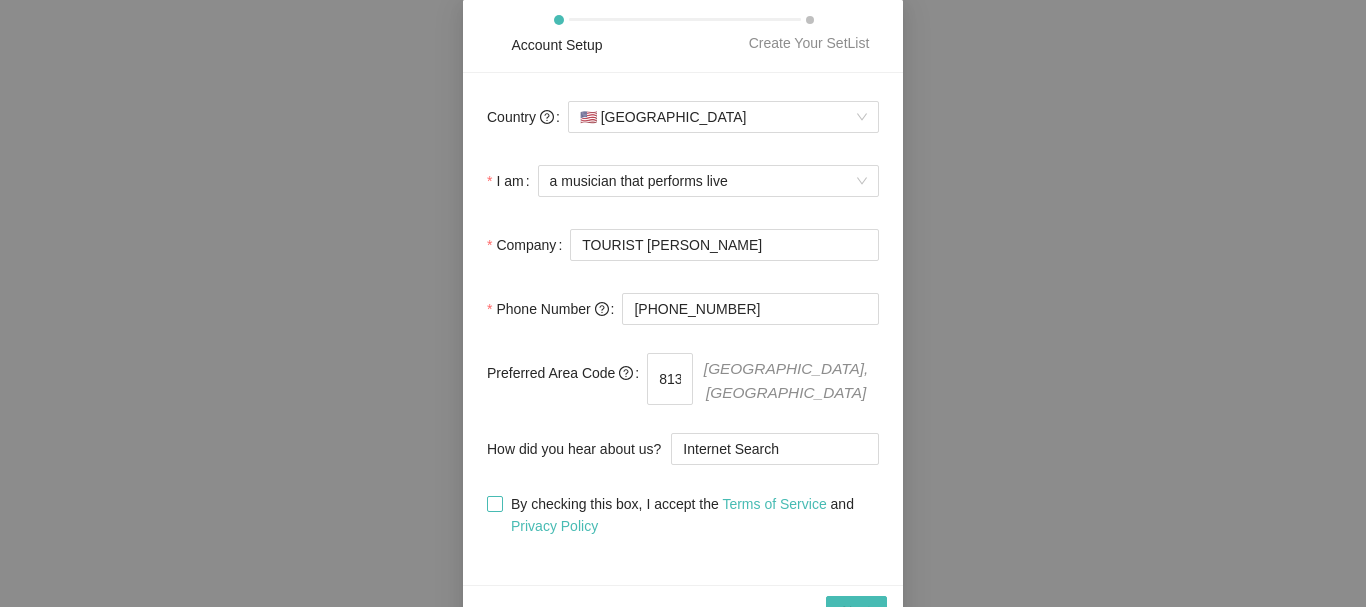 click at bounding box center [495, 504] 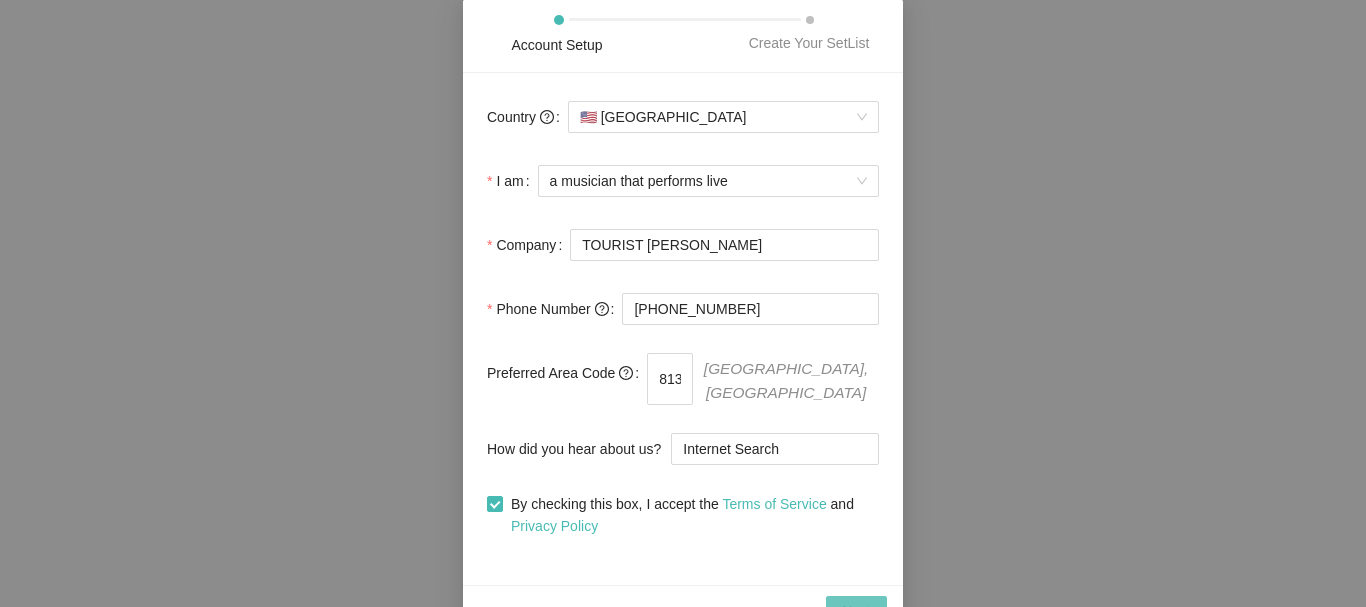 click on "Next" at bounding box center [856, 612] 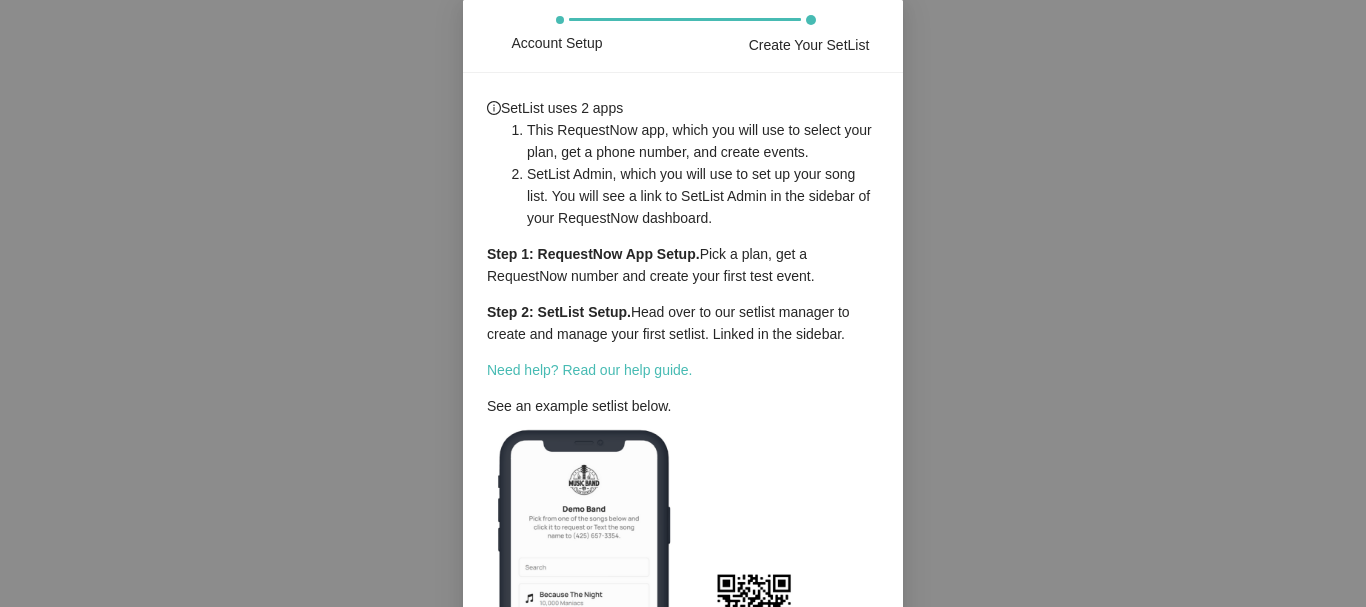 drag, startPoint x: 1365, startPoint y: 190, endPoint x: 1365, endPoint y: 438, distance: 248 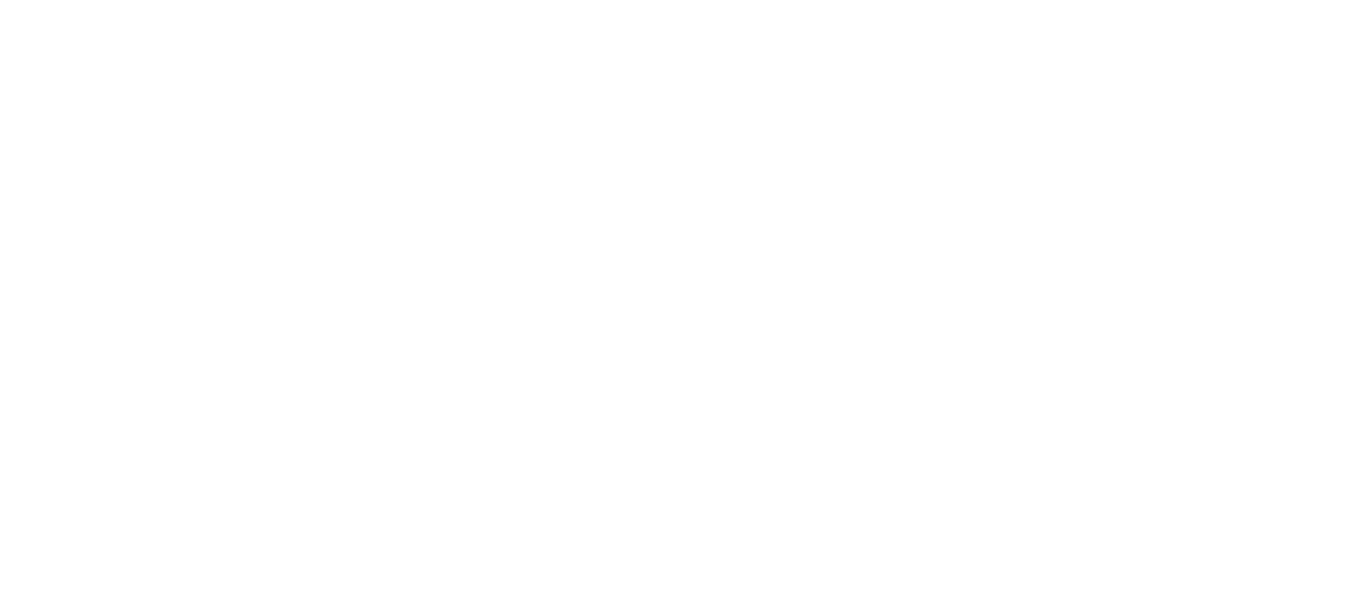 scroll, scrollTop: 0, scrollLeft: 0, axis: both 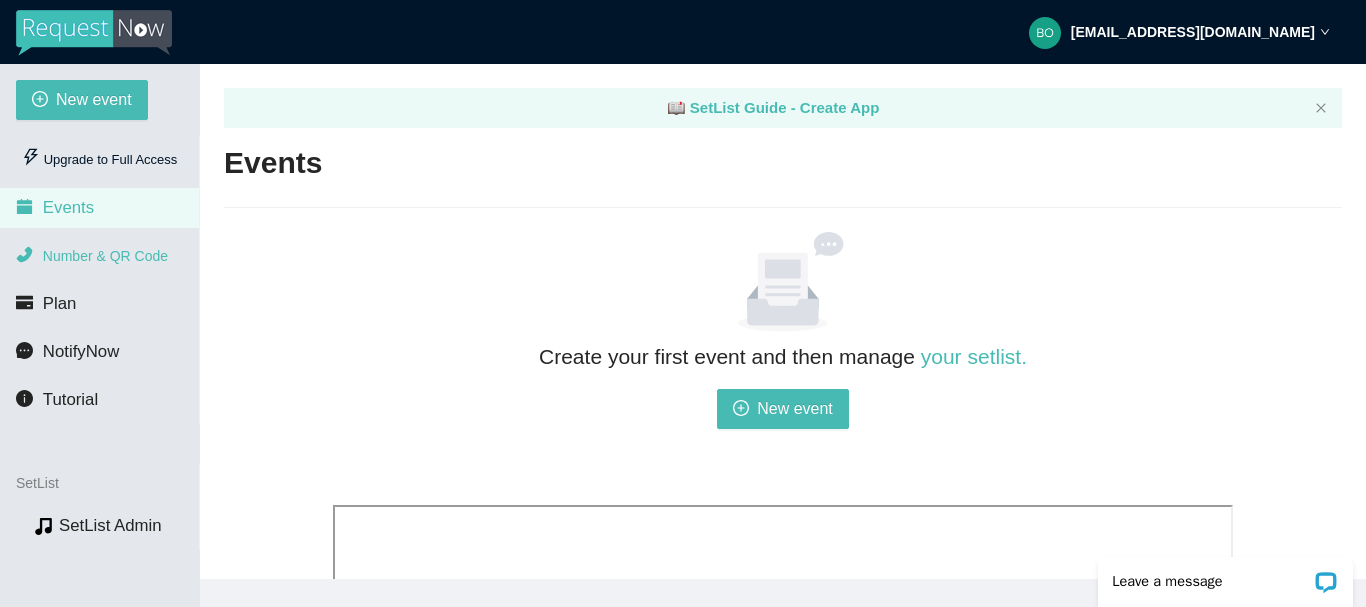 click on "Number & QR Code" at bounding box center [105, 256] 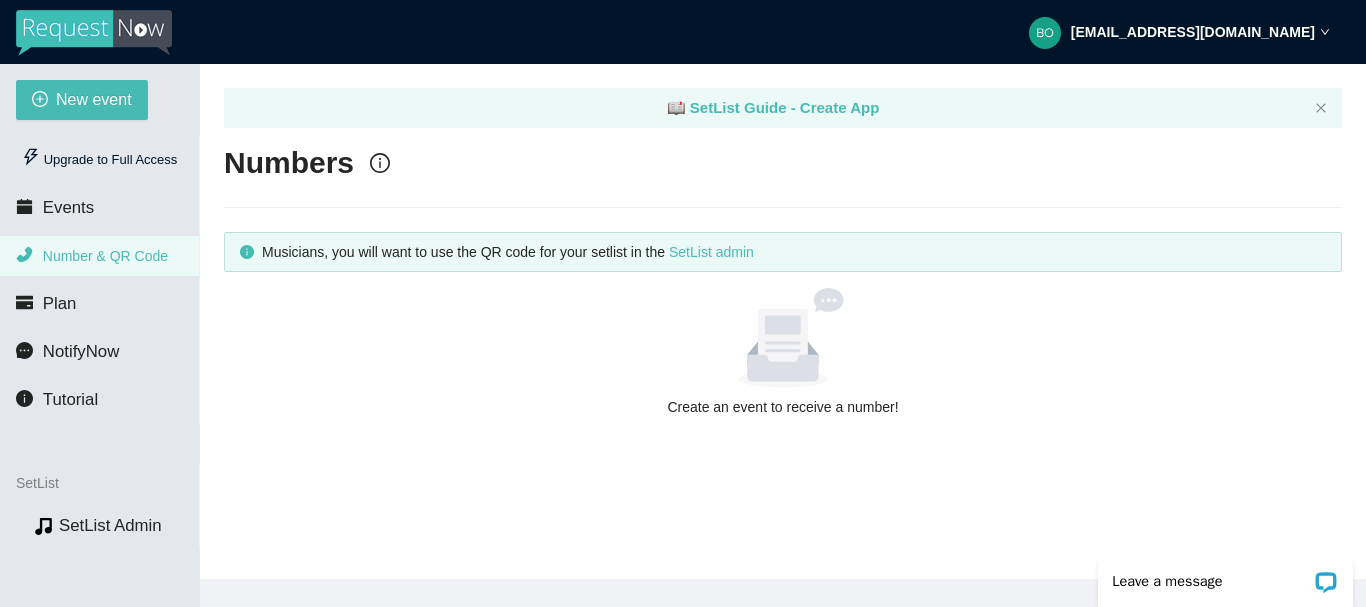 scroll, scrollTop: 0, scrollLeft: 0, axis: both 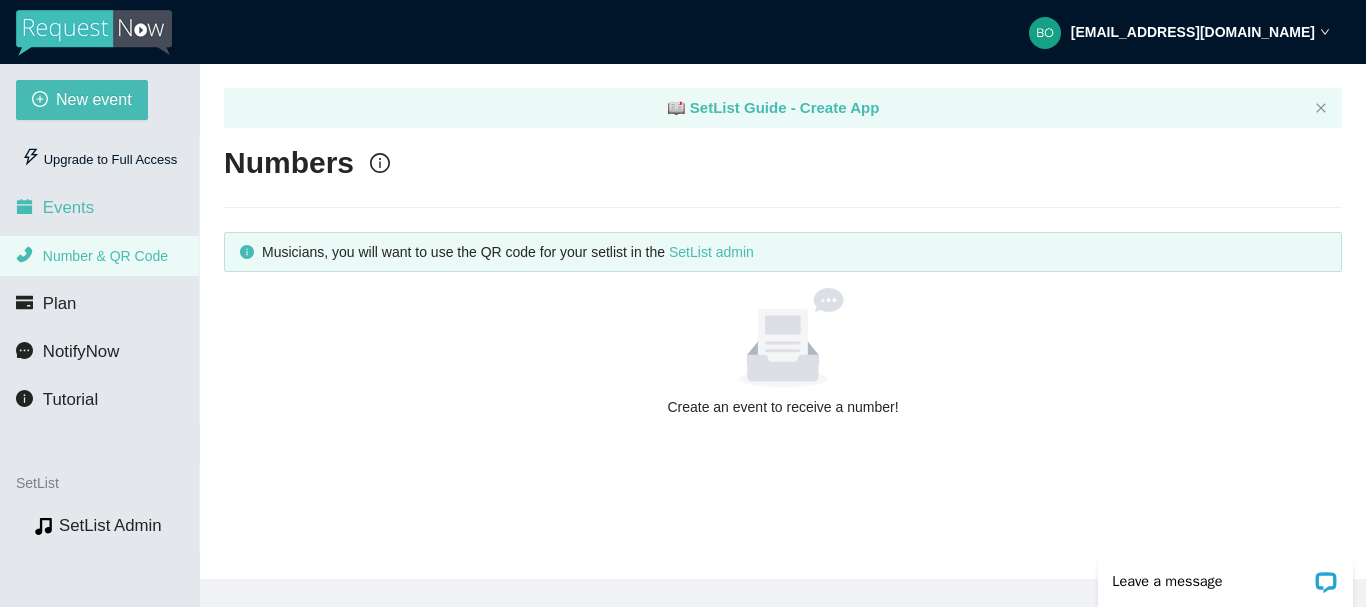 click on "Events" at bounding box center (99, 208) 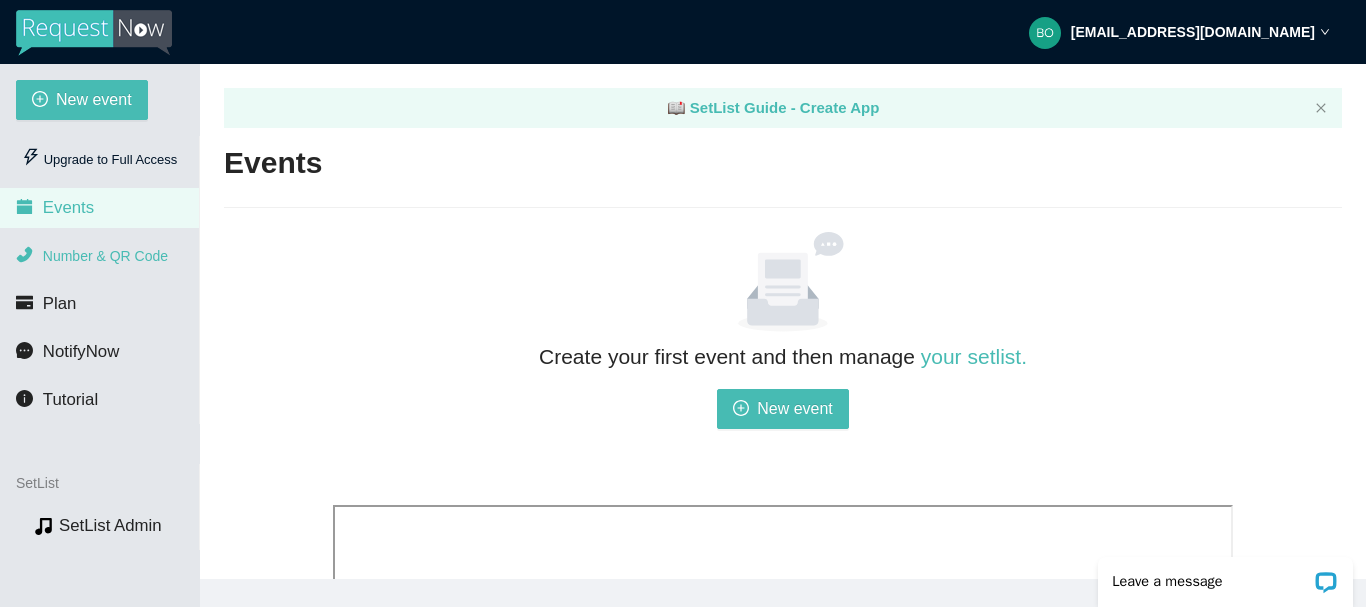 scroll, scrollTop: 0, scrollLeft: 0, axis: both 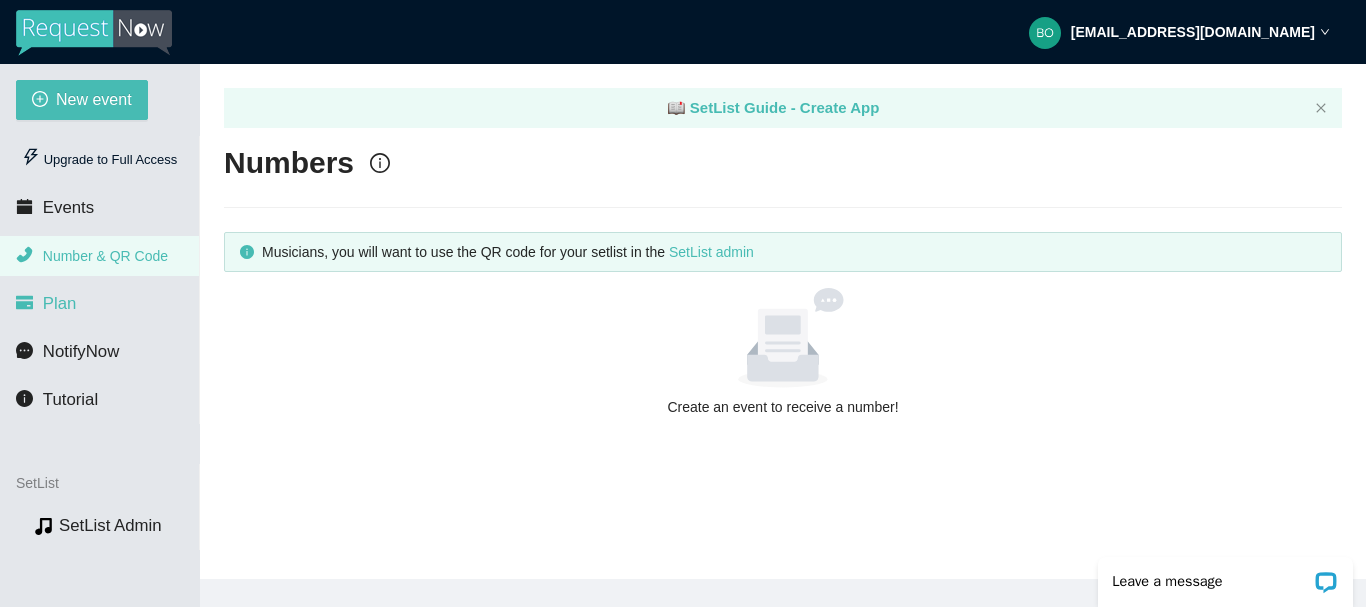 click on "Plan" at bounding box center (60, 303) 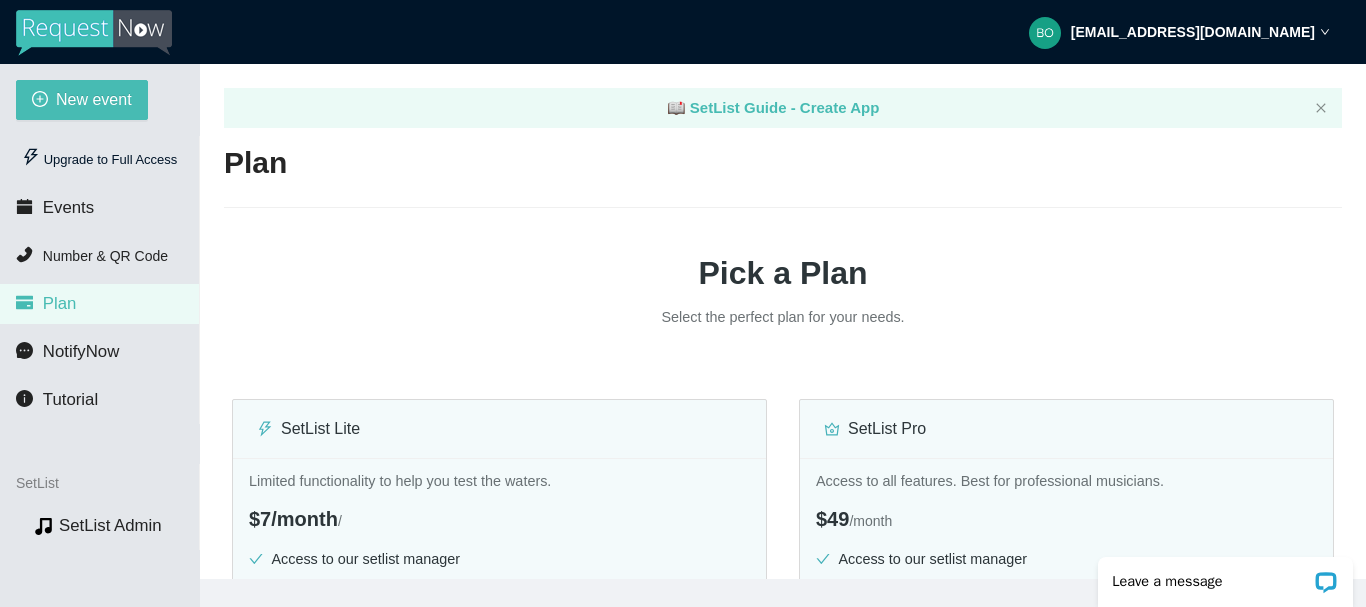 scroll, scrollTop: 0, scrollLeft: 0, axis: both 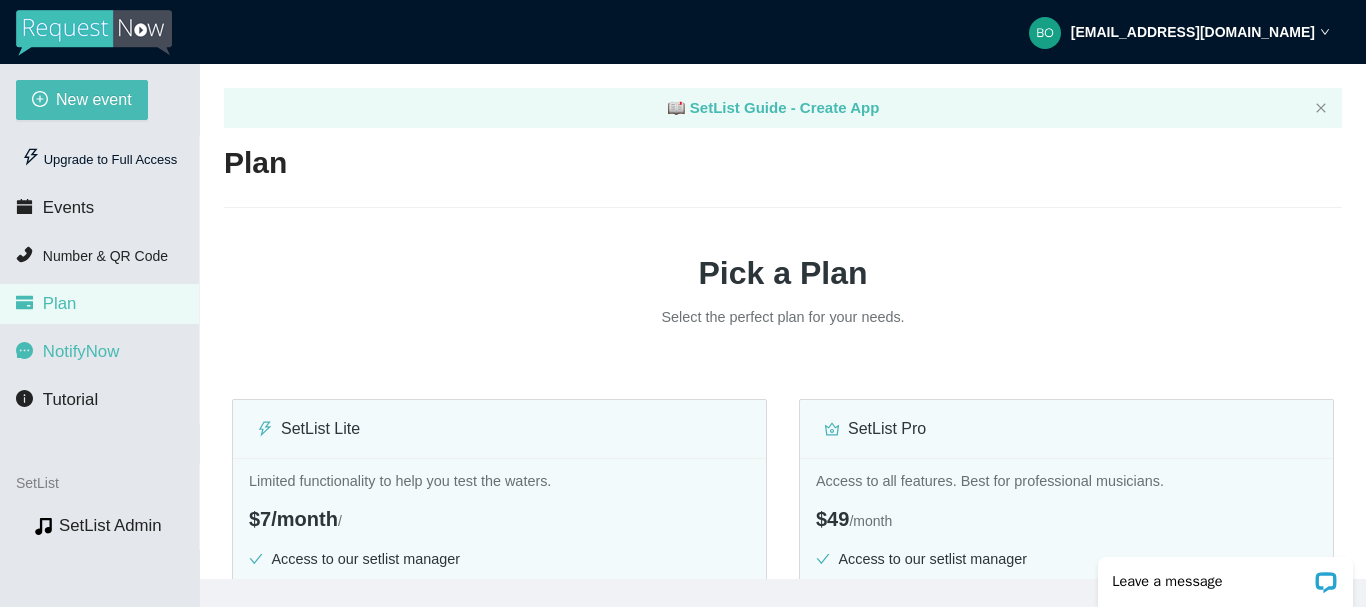 click on "NotifyNow" at bounding box center [81, 351] 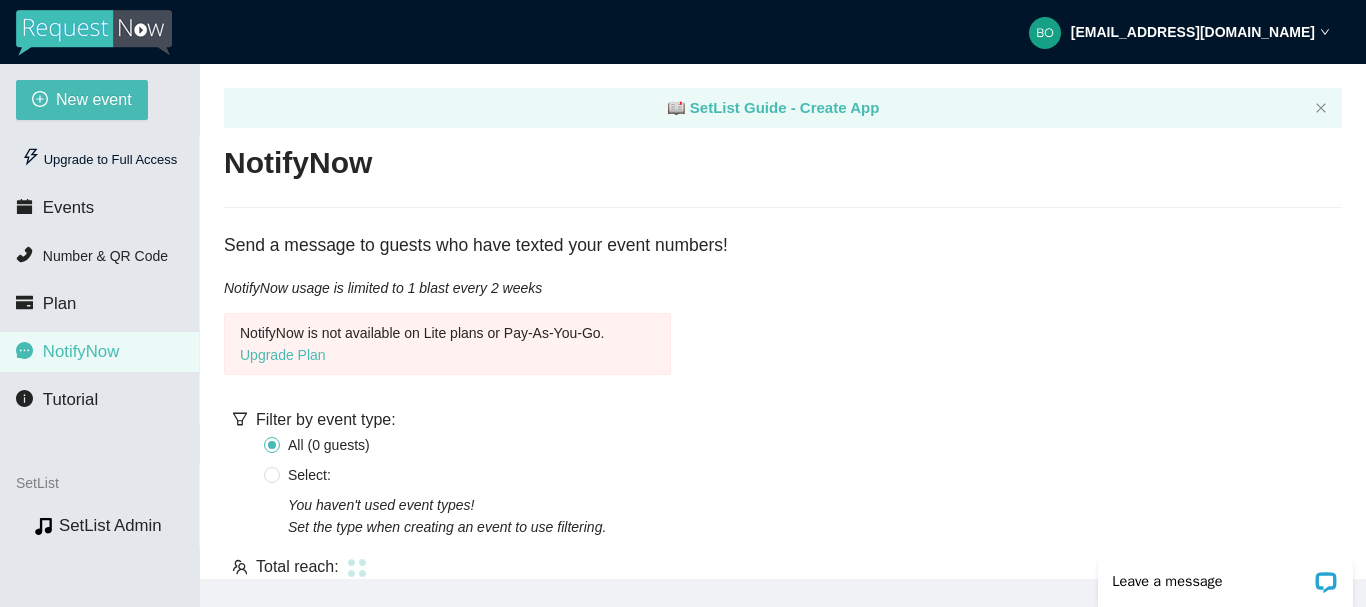 scroll, scrollTop: 0, scrollLeft: 0, axis: both 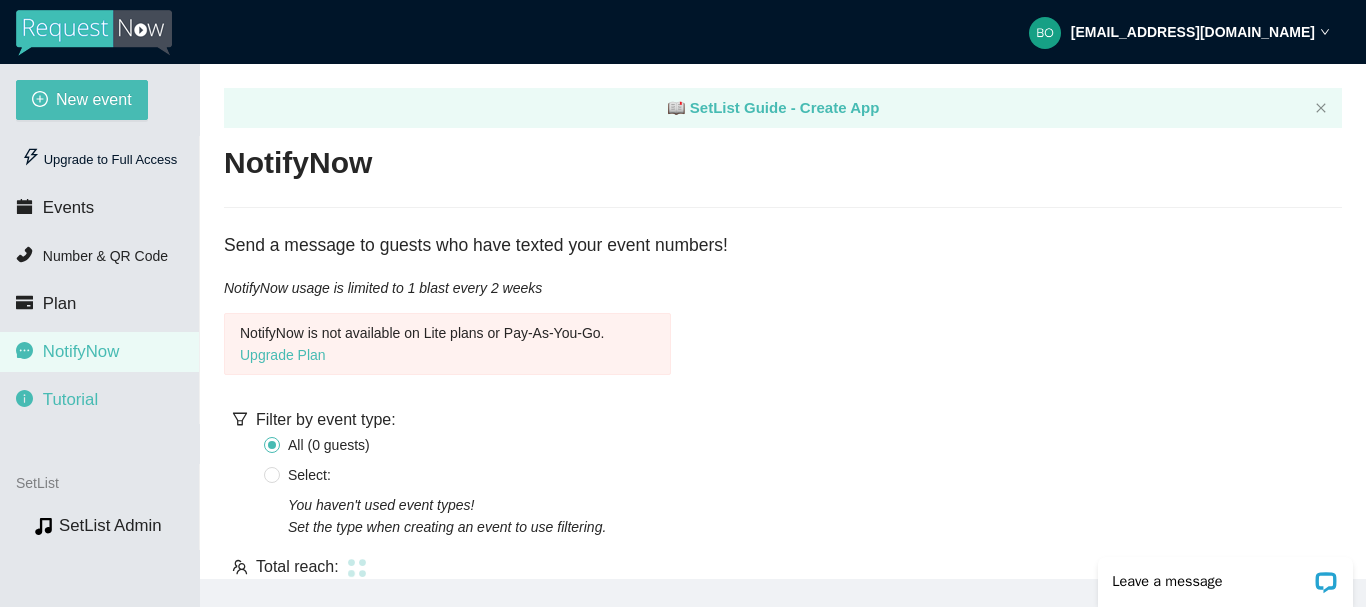 click on "Tutorial" at bounding box center [70, 399] 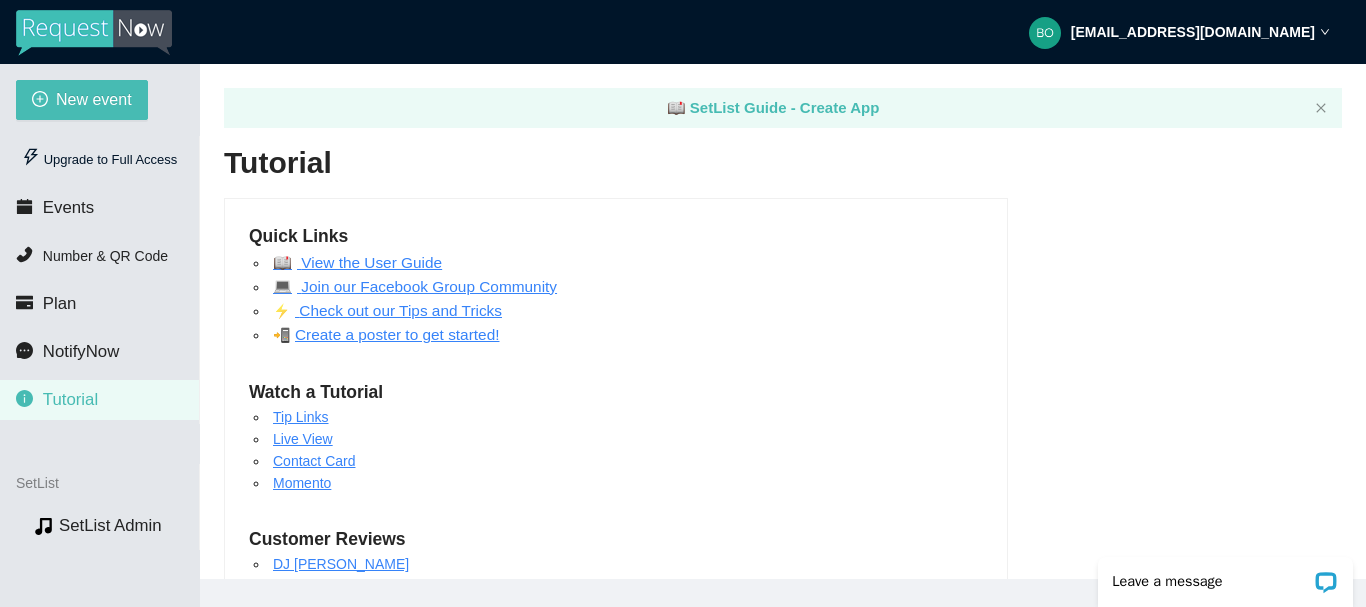 scroll, scrollTop: 0, scrollLeft: 0, axis: both 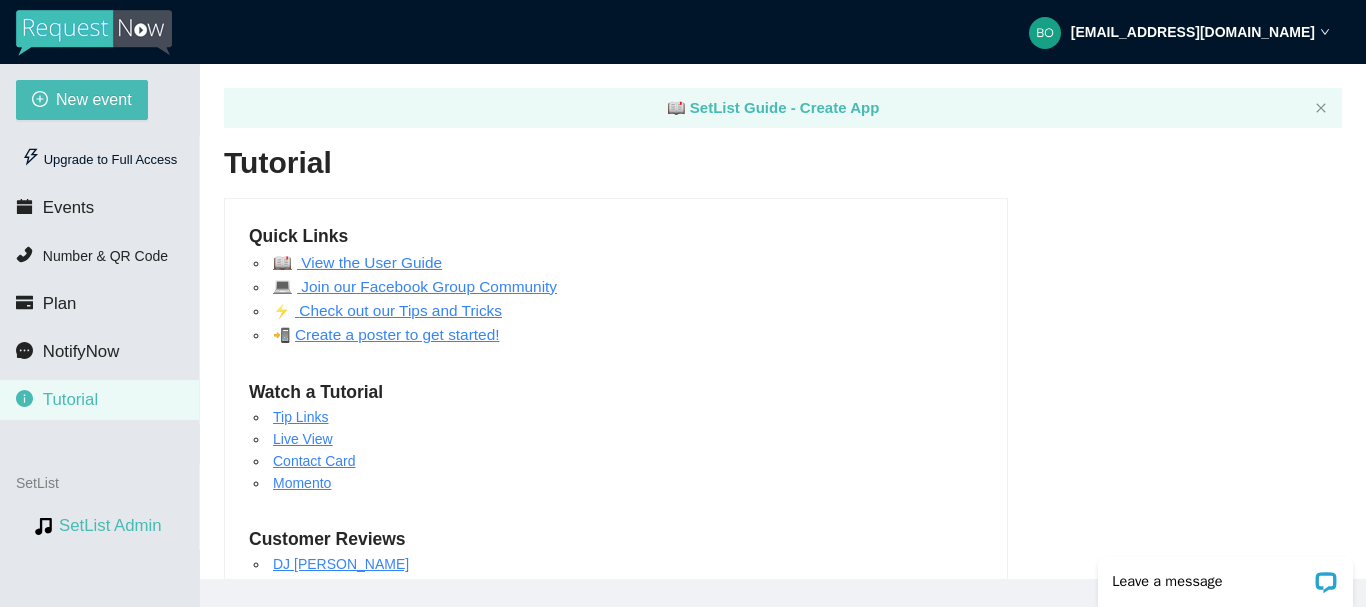 click on "SetList Admin" at bounding box center [110, 525] 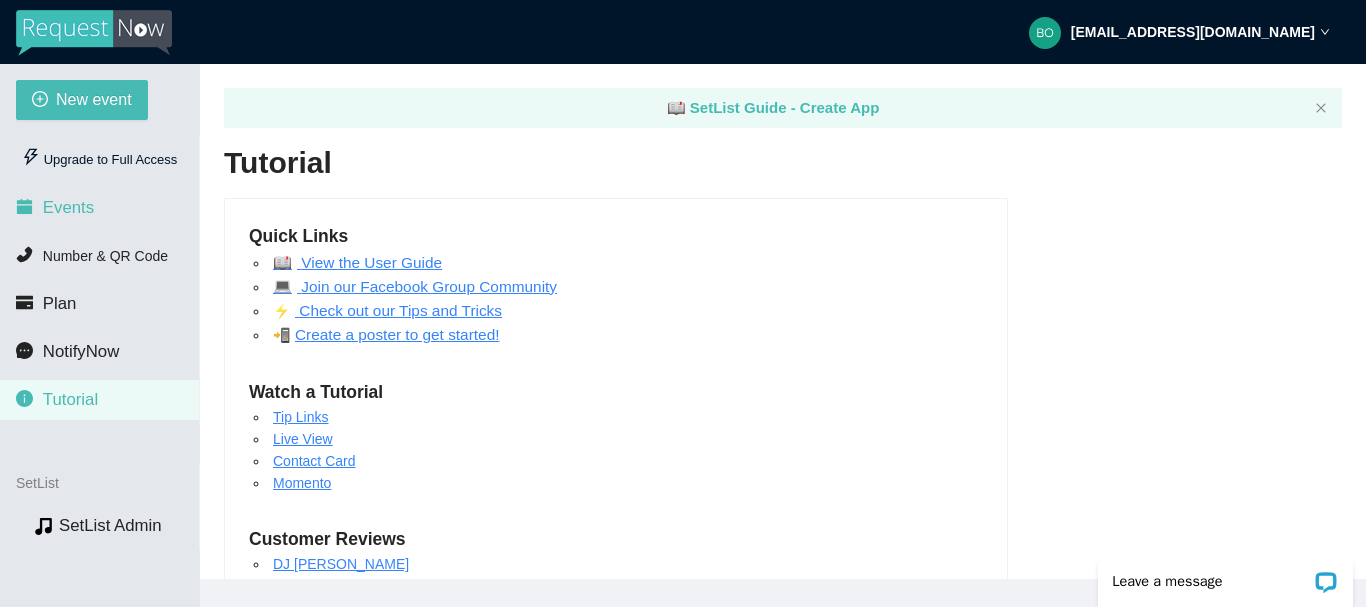 click on "Events" at bounding box center [68, 207] 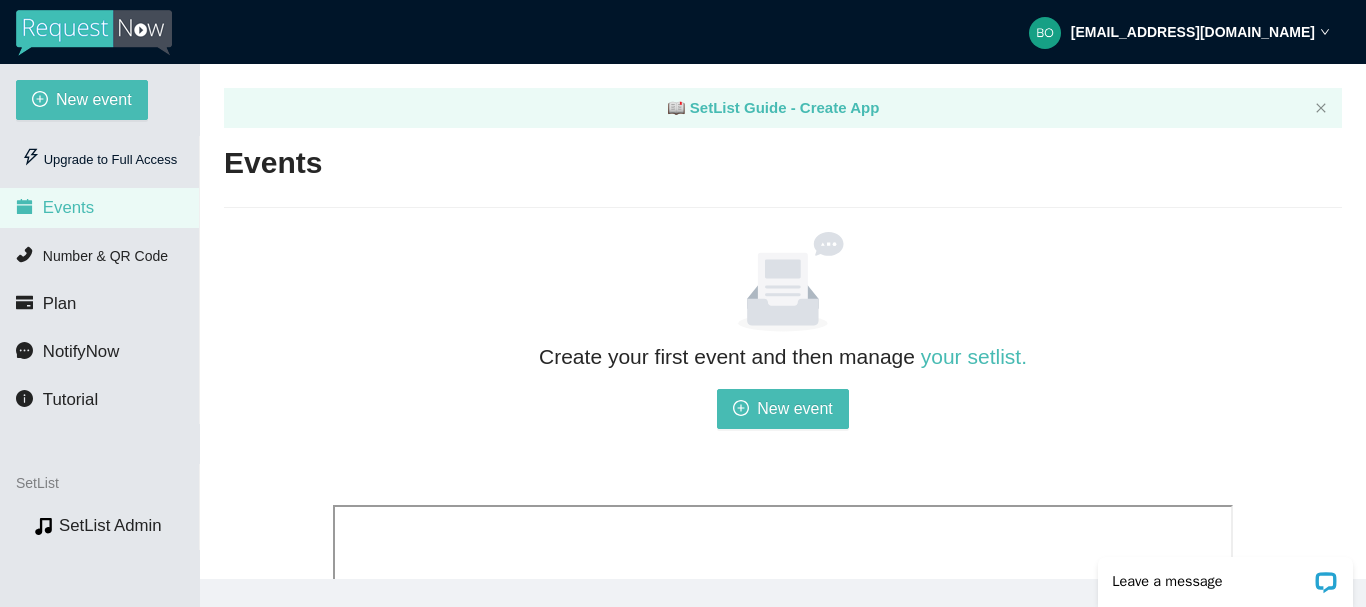 scroll, scrollTop: 0, scrollLeft: 0, axis: both 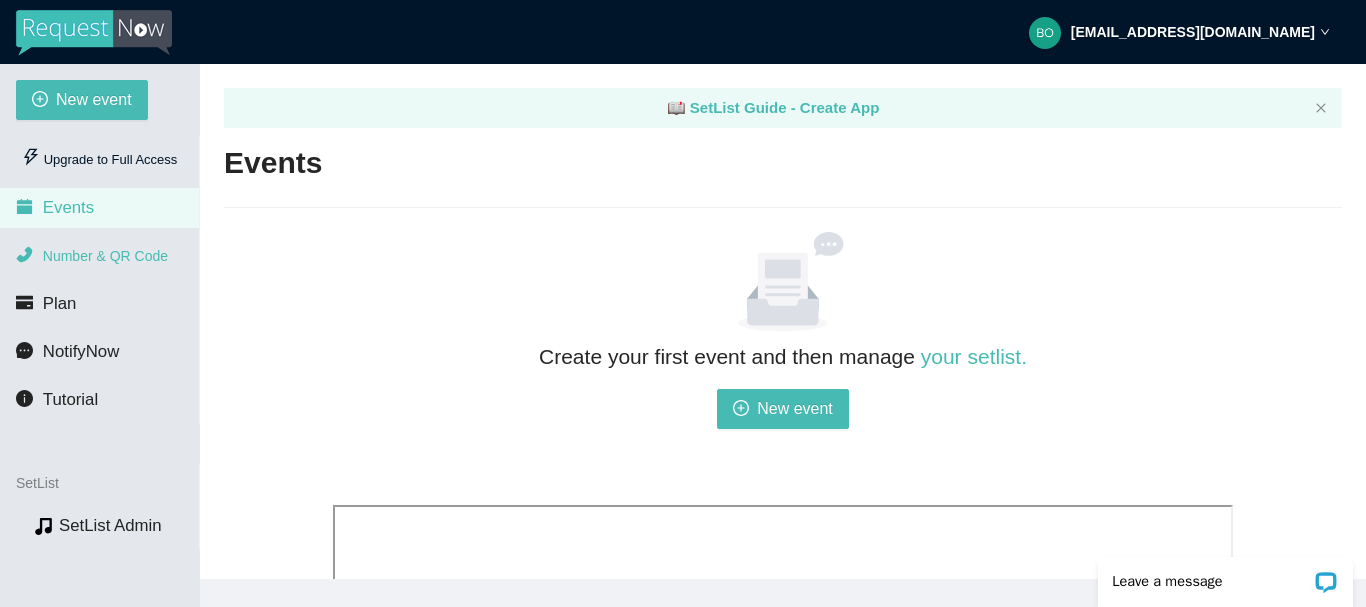 click on "Number & QR Code" at bounding box center [105, 256] 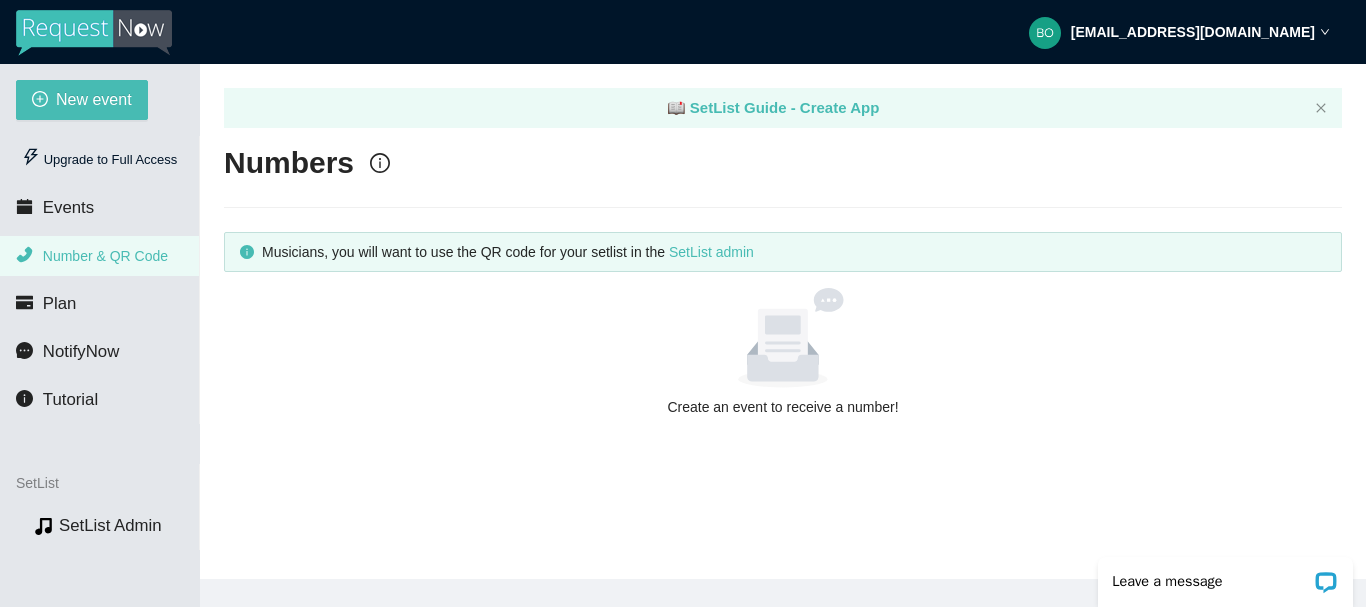 scroll, scrollTop: 0, scrollLeft: 0, axis: both 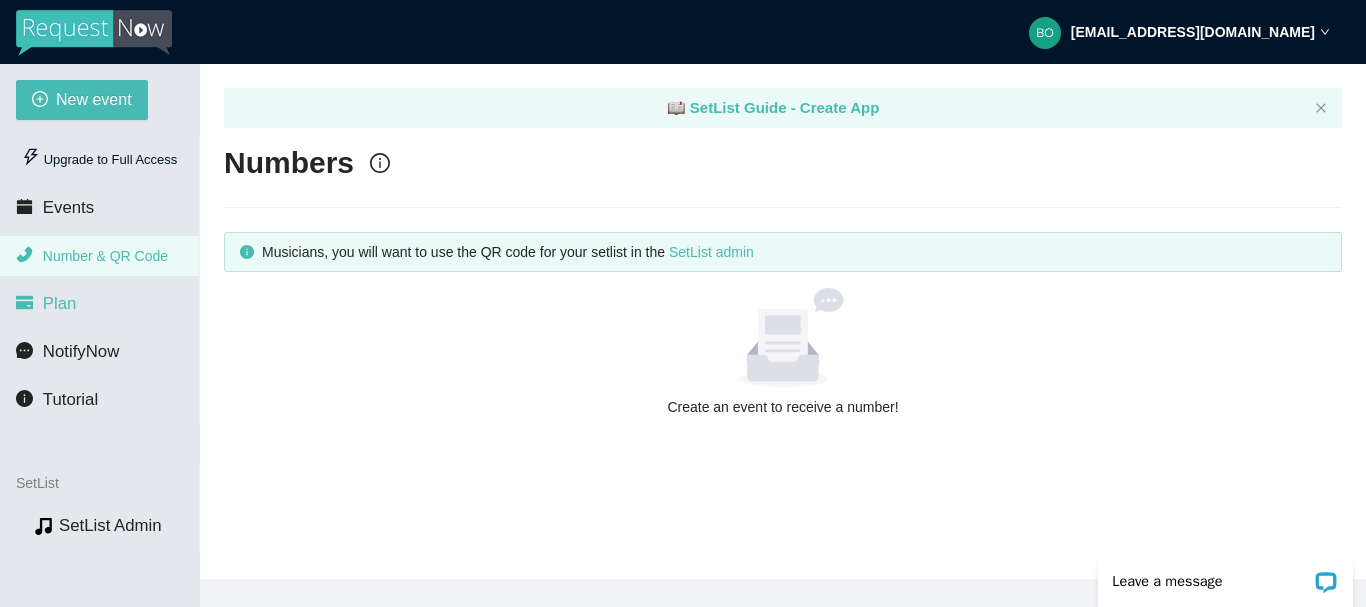 click on "Plan" at bounding box center (99, 304) 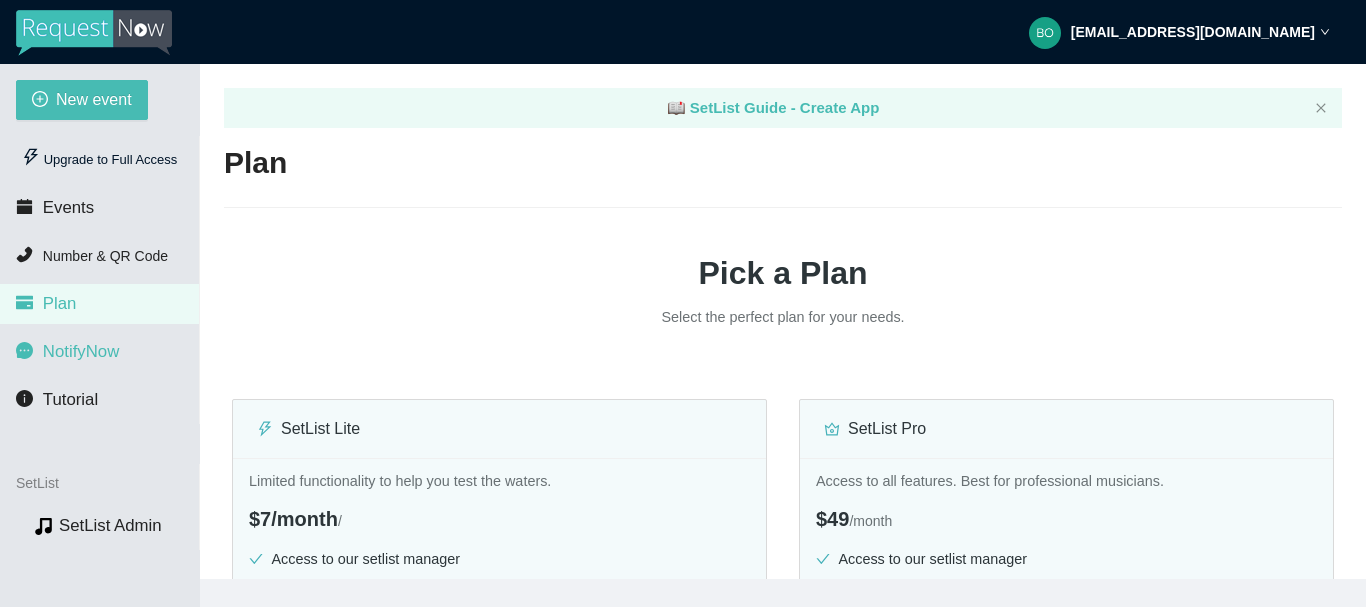click on "NotifyNow" at bounding box center [81, 351] 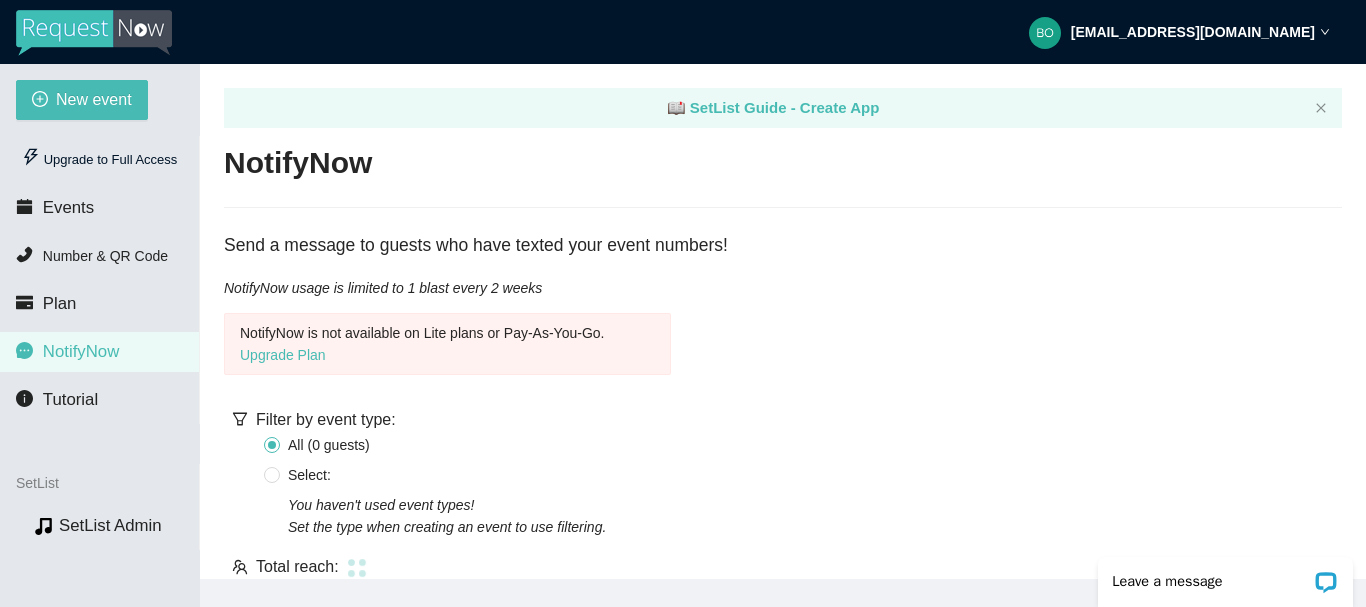 scroll, scrollTop: 0, scrollLeft: 0, axis: both 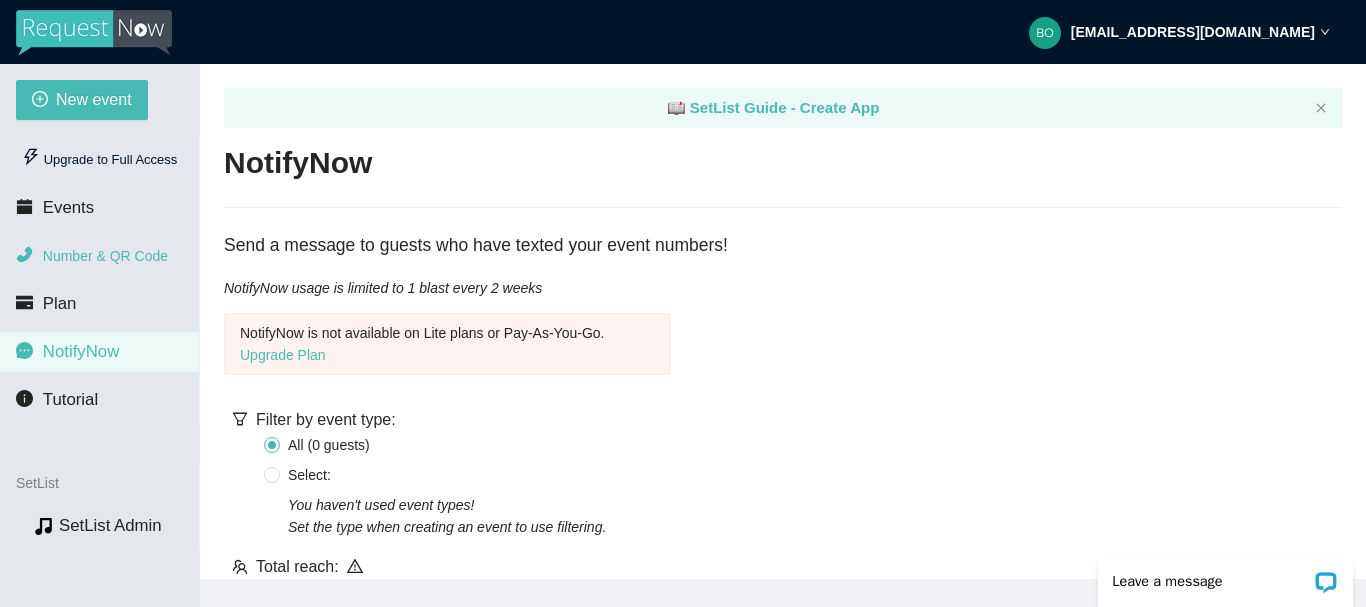 click on "Number & QR Code" at bounding box center (99, 256) 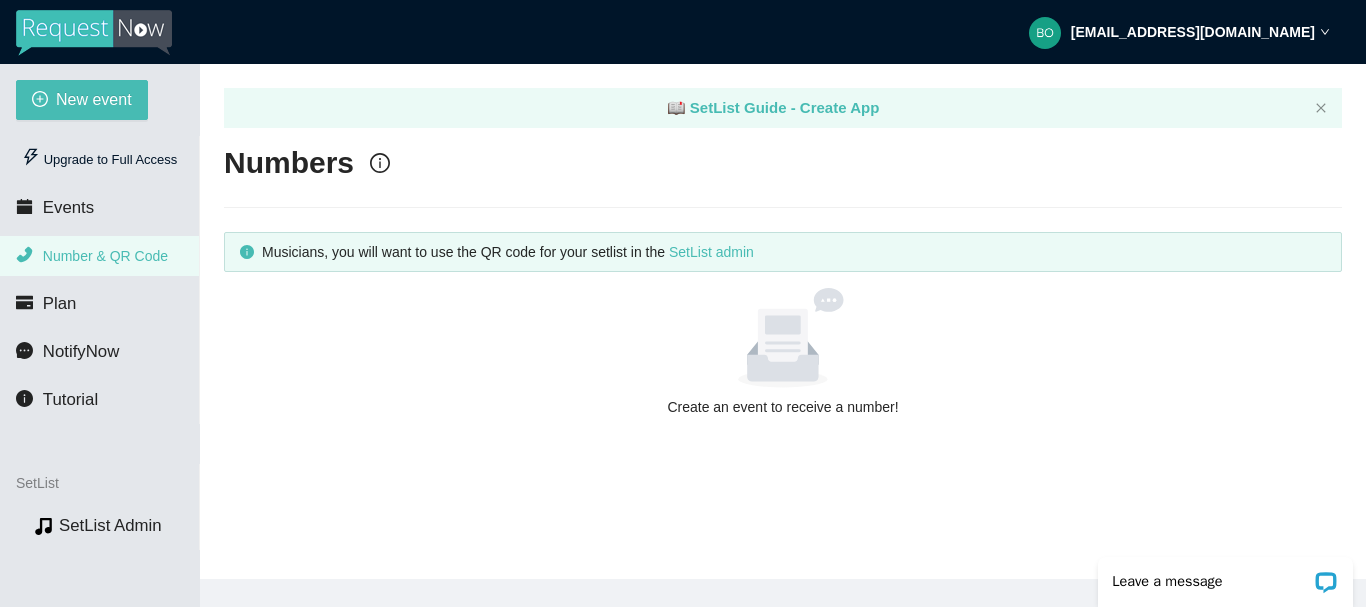 scroll, scrollTop: 0, scrollLeft: 0, axis: both 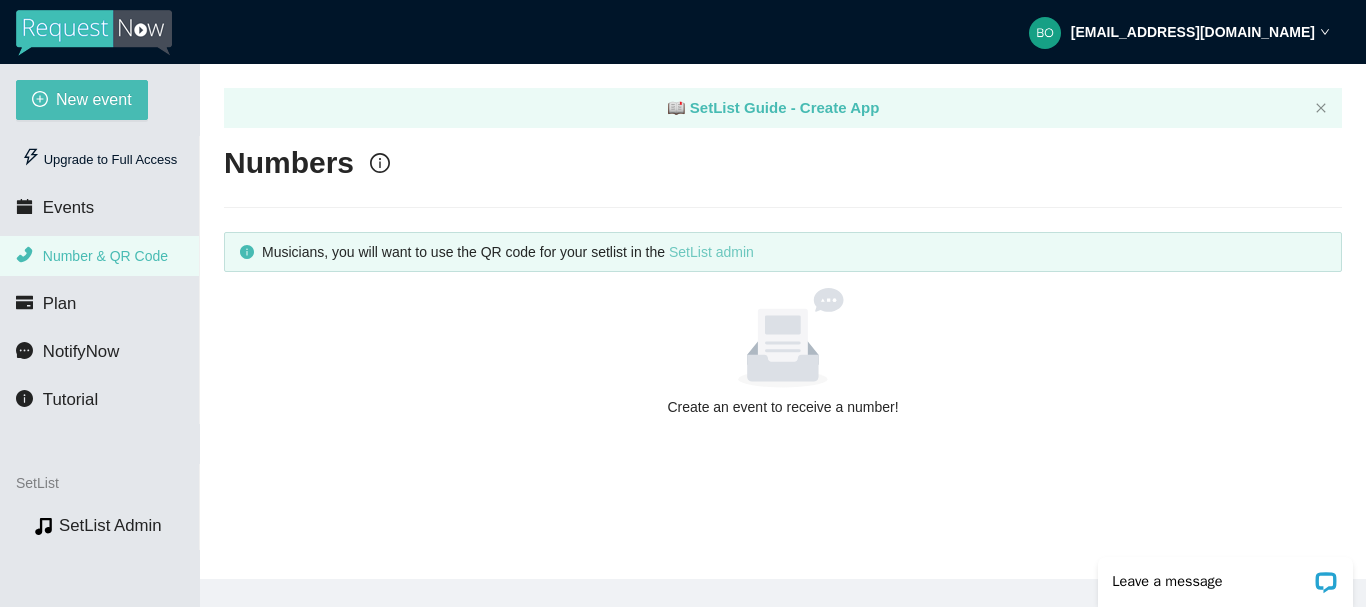 click on "SetList admin" at bounding box center (711, 252) 